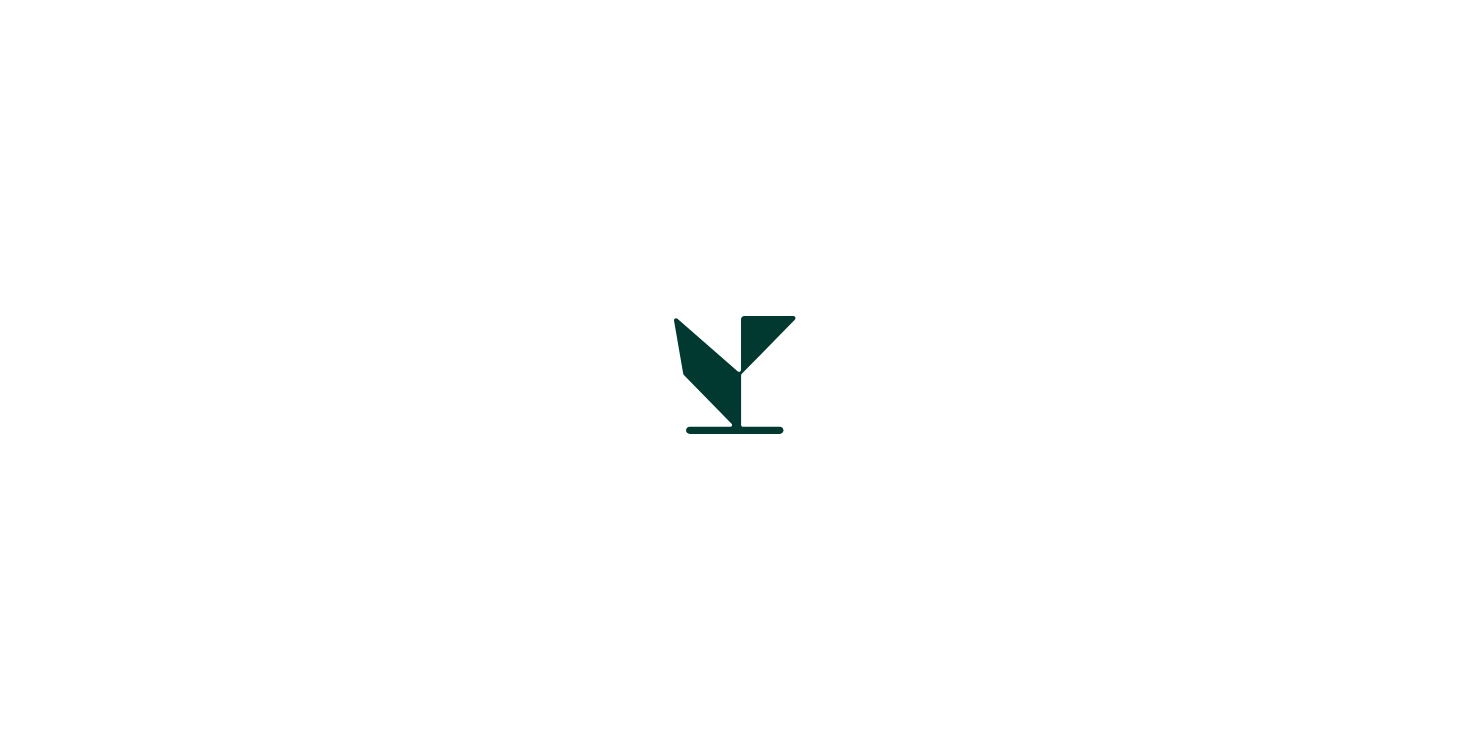 scroll, scrollTop: 0, scrollLeft: 0, axis: both 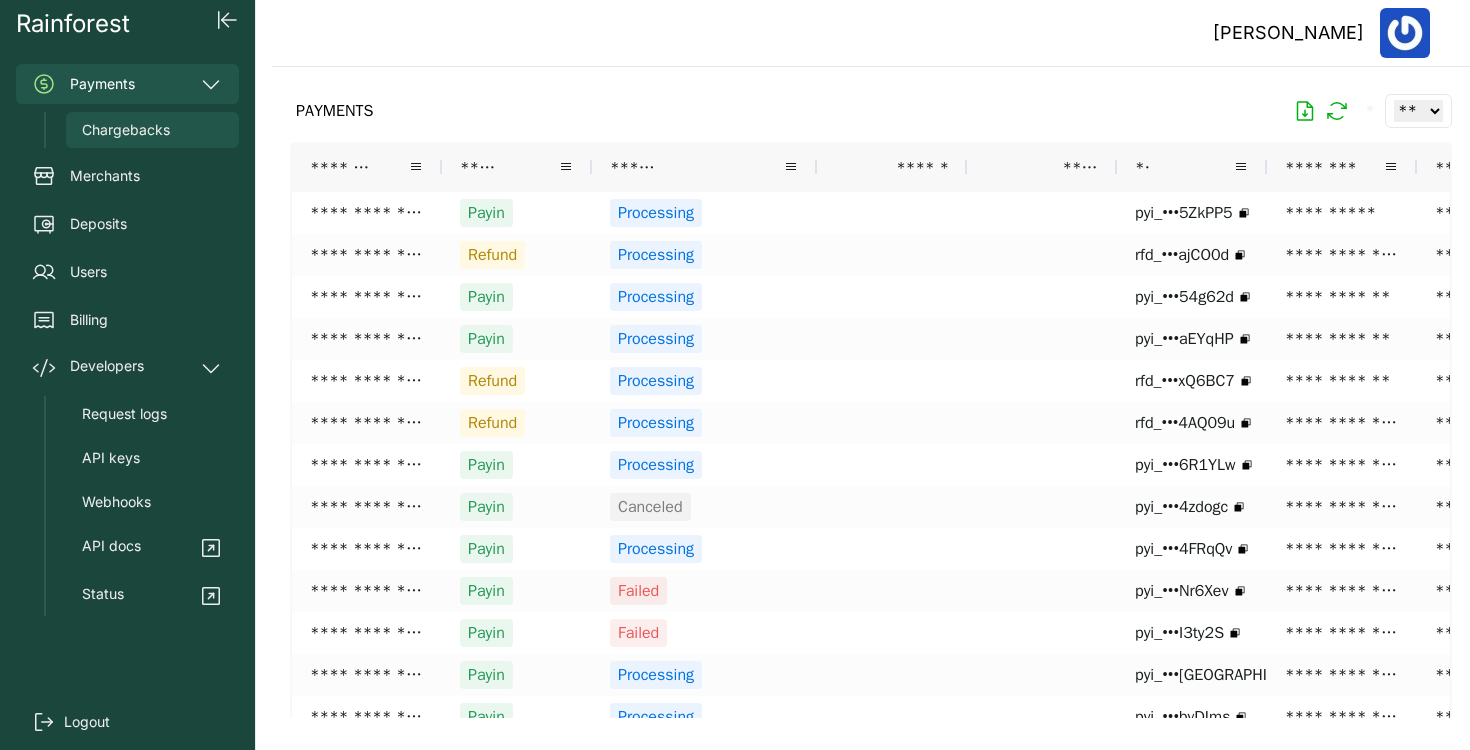 click on "Chargebacks" at bounding box center (126, 130) 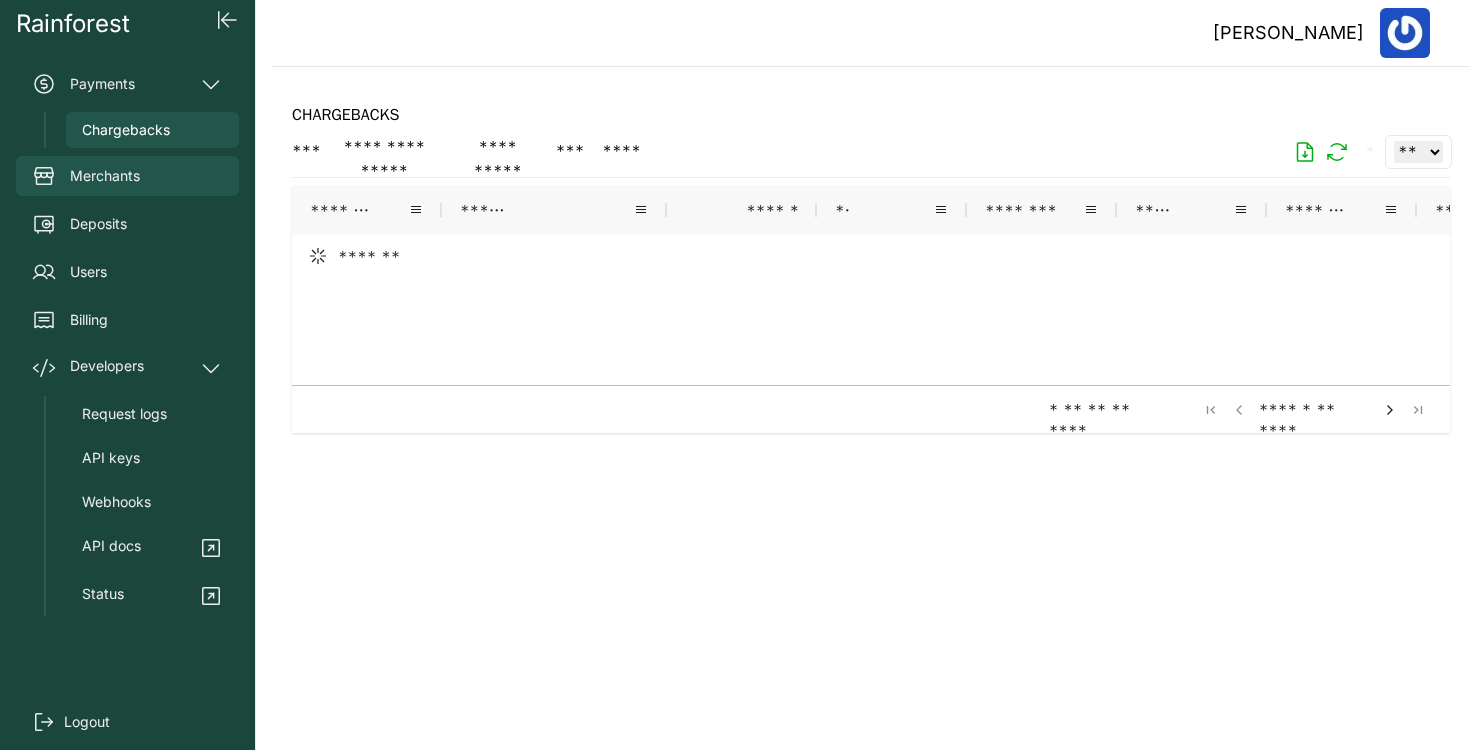 click on "Merchants" at bounding box center [105, 176] 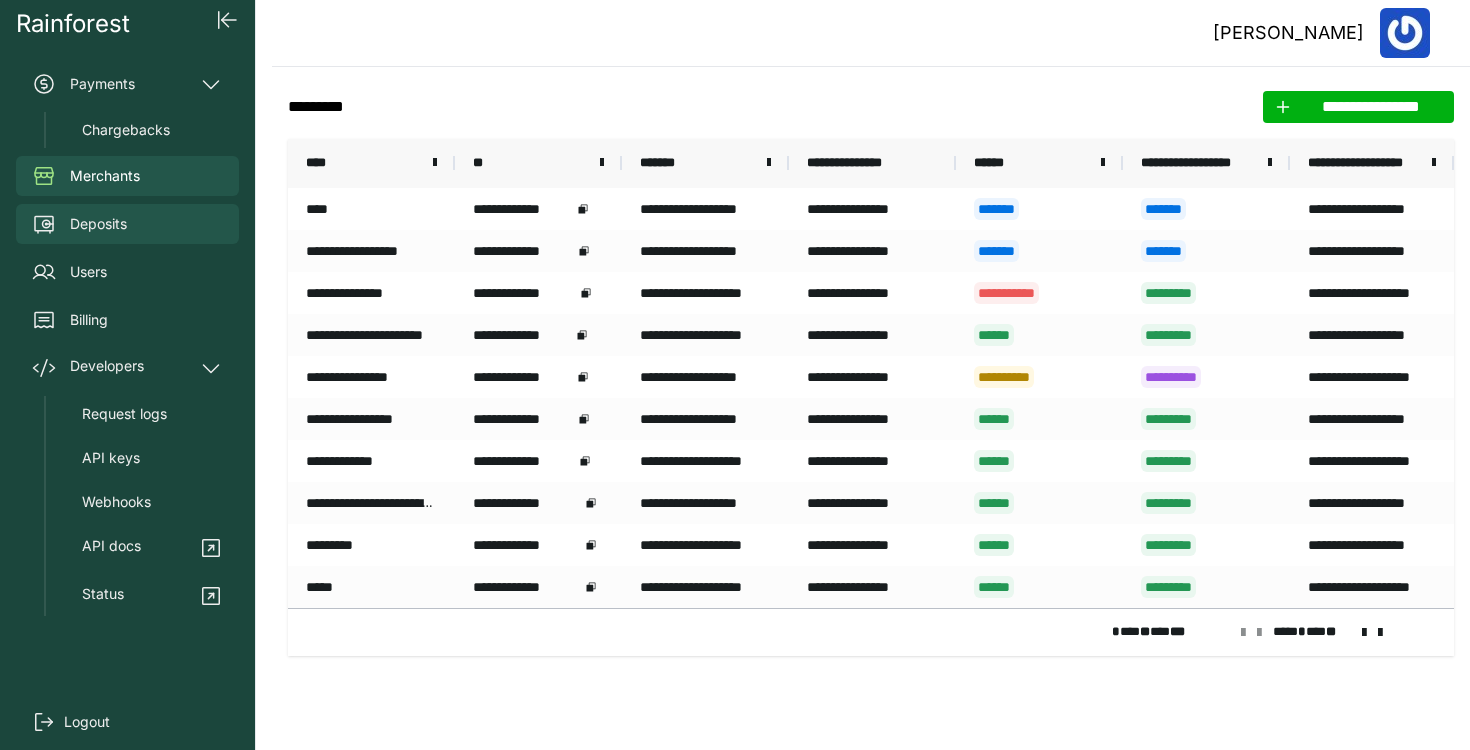 click on "Deposits" at bounding box center (98, 224) 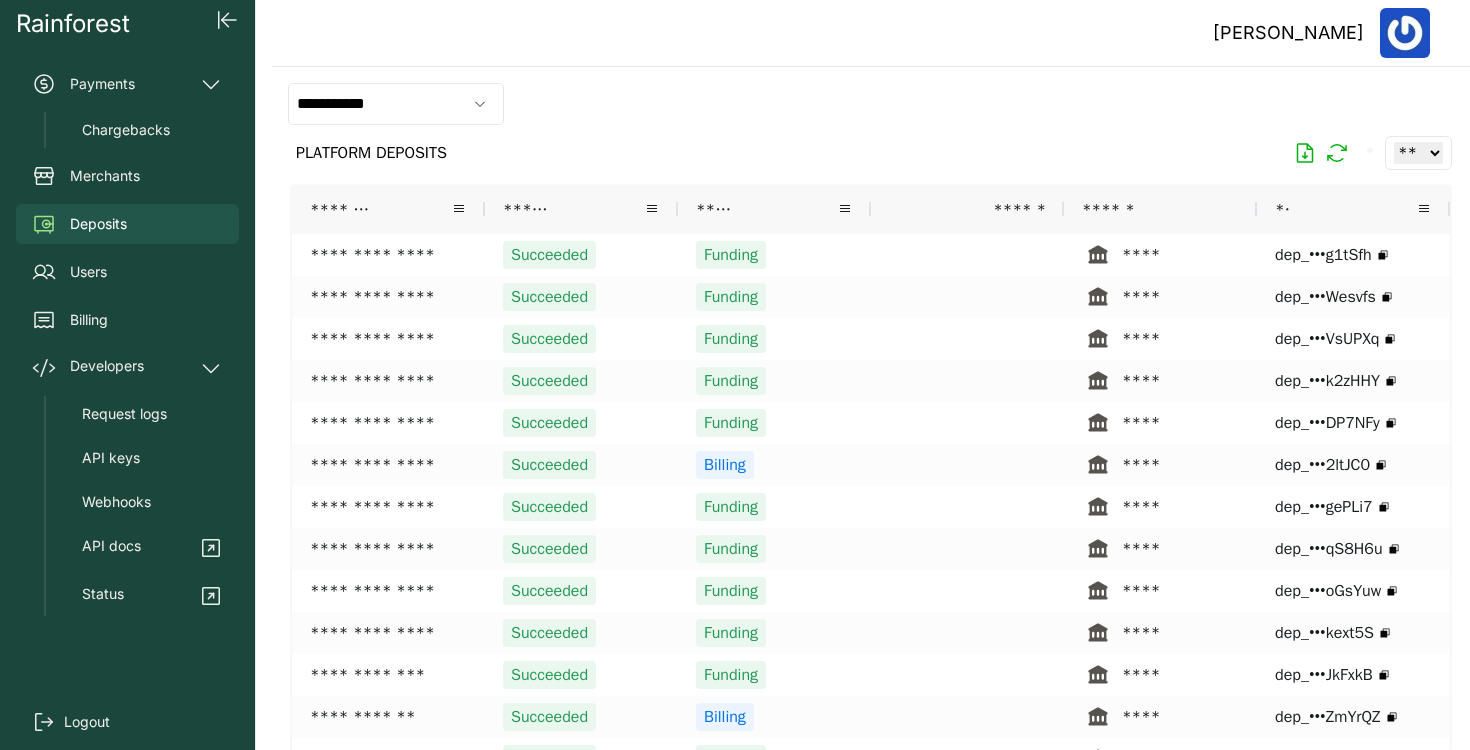 click on "PLATFORM DEPOSITS * ** ** ** ***" at bounding box center [871, 153] 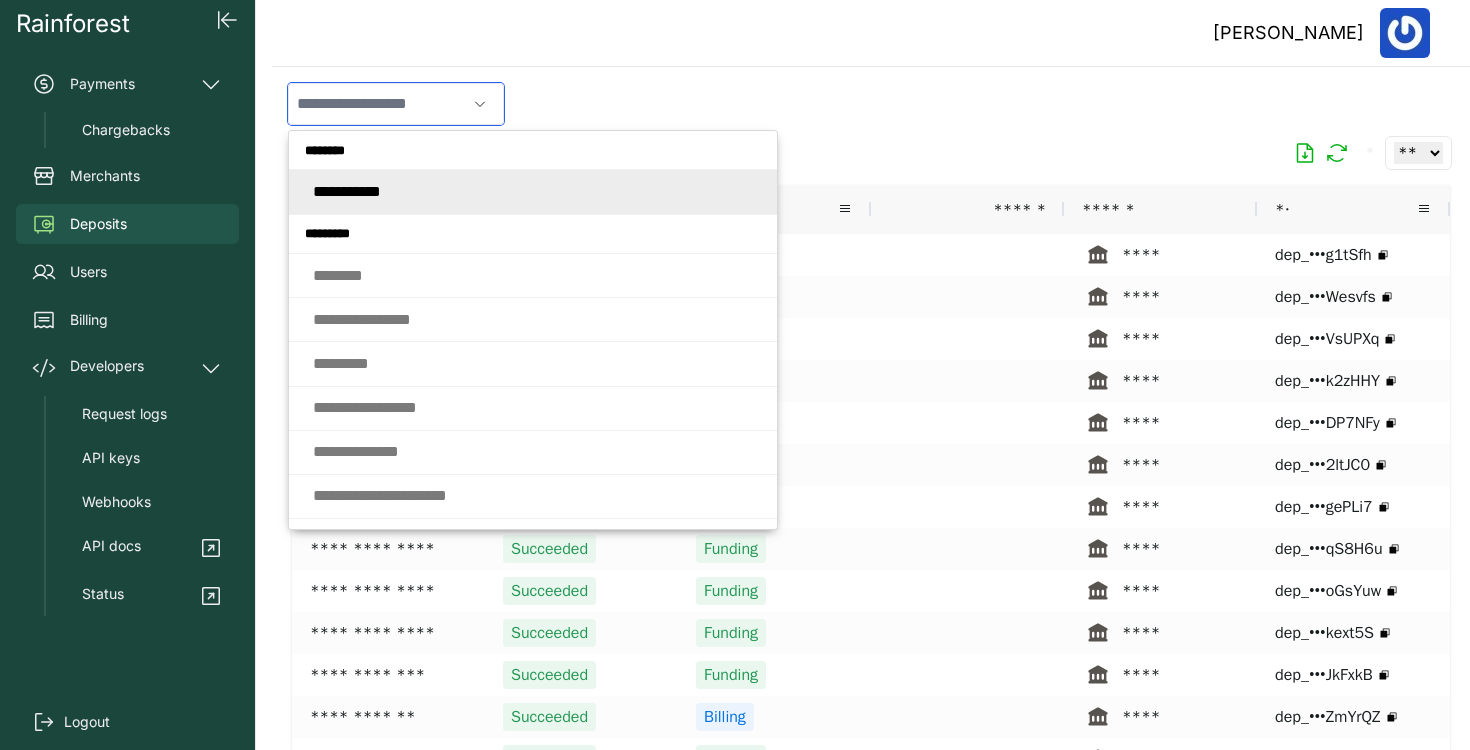 click at bounding box center [377, 104] 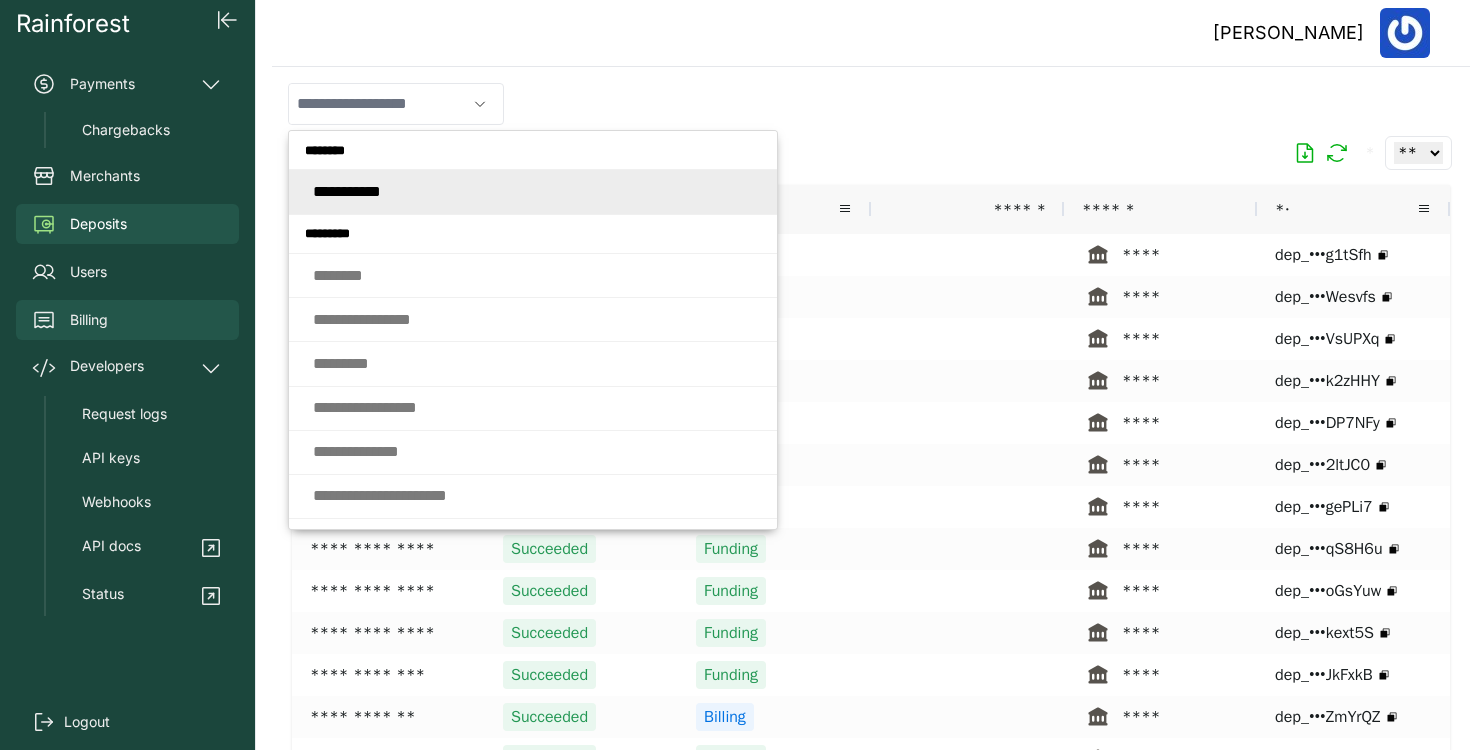 type on "**********" 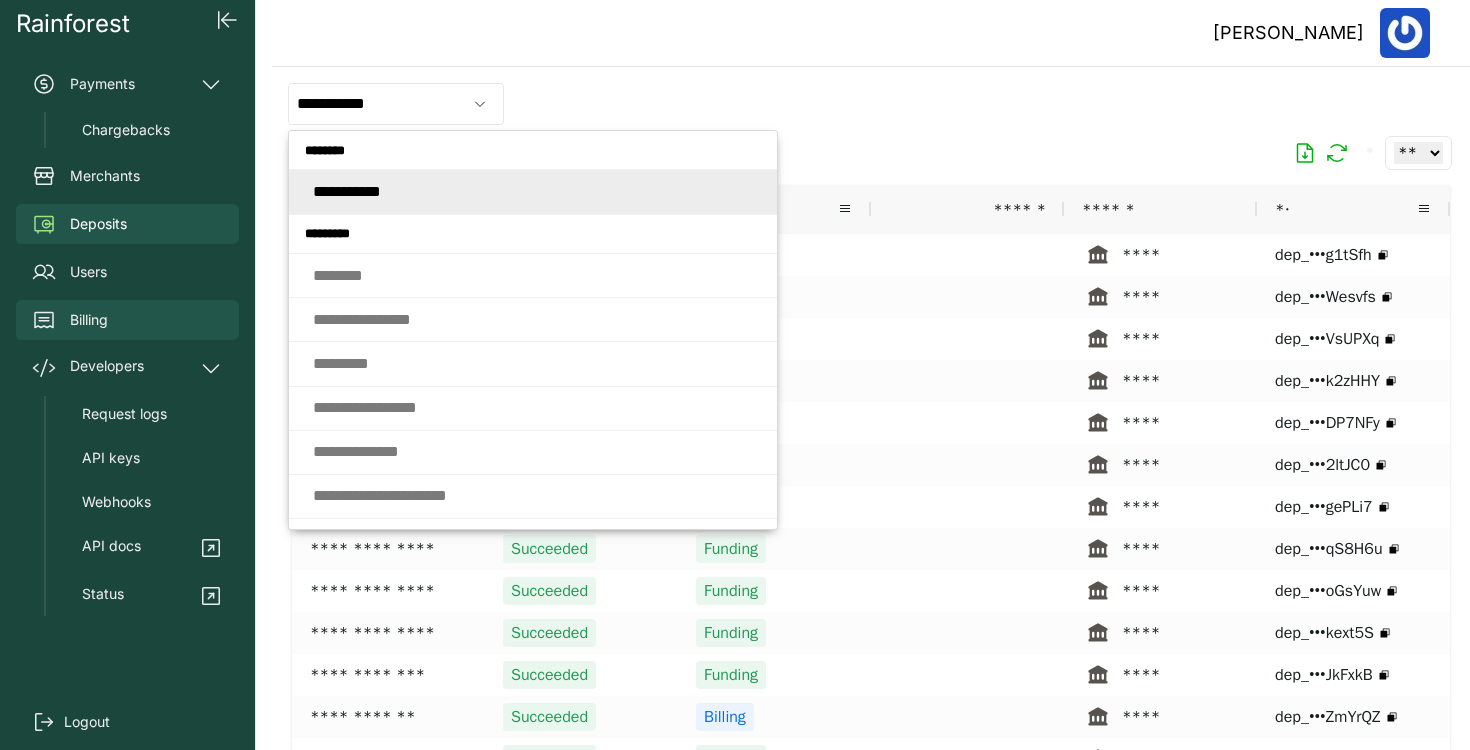 click on "Billing" at bounding box center (127, 320) 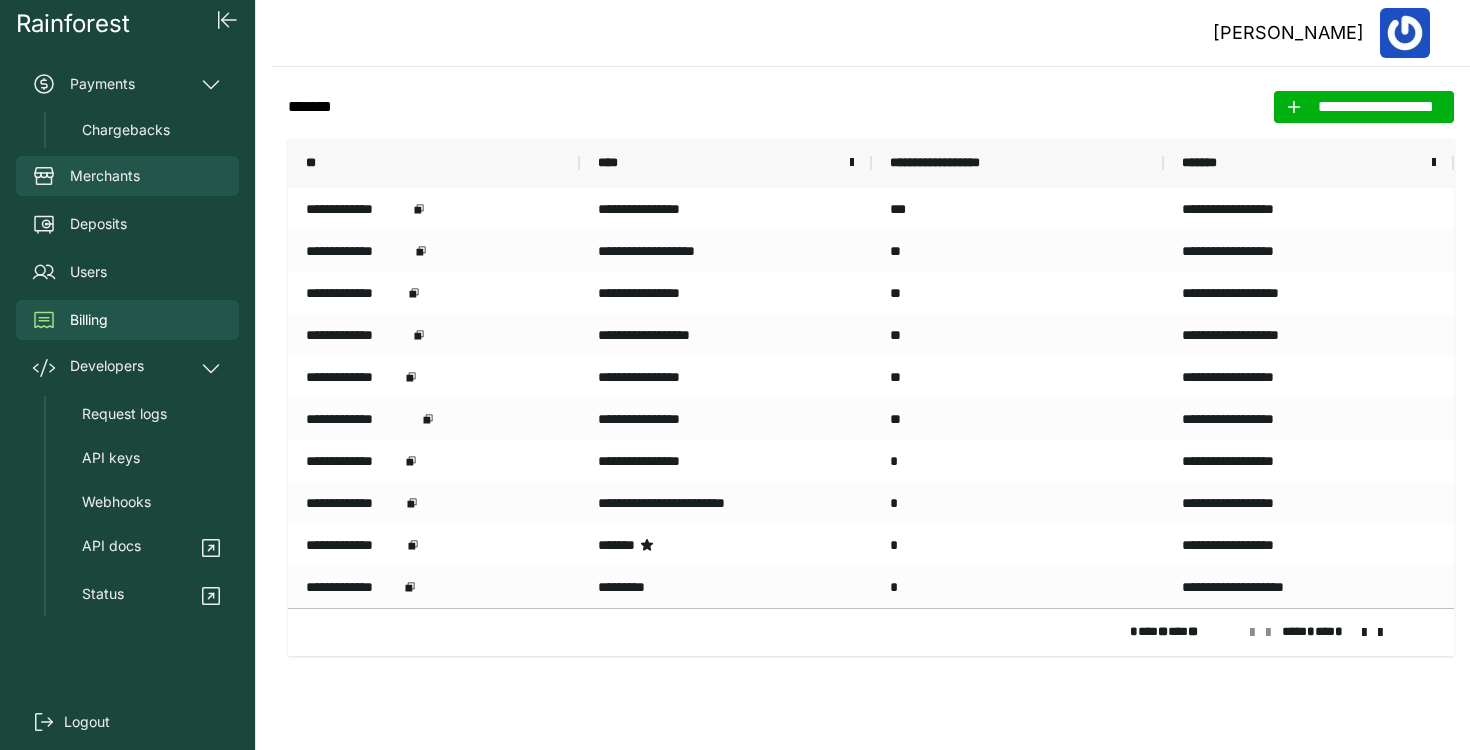 click on "Merchants" at bounding box center (105, 176) 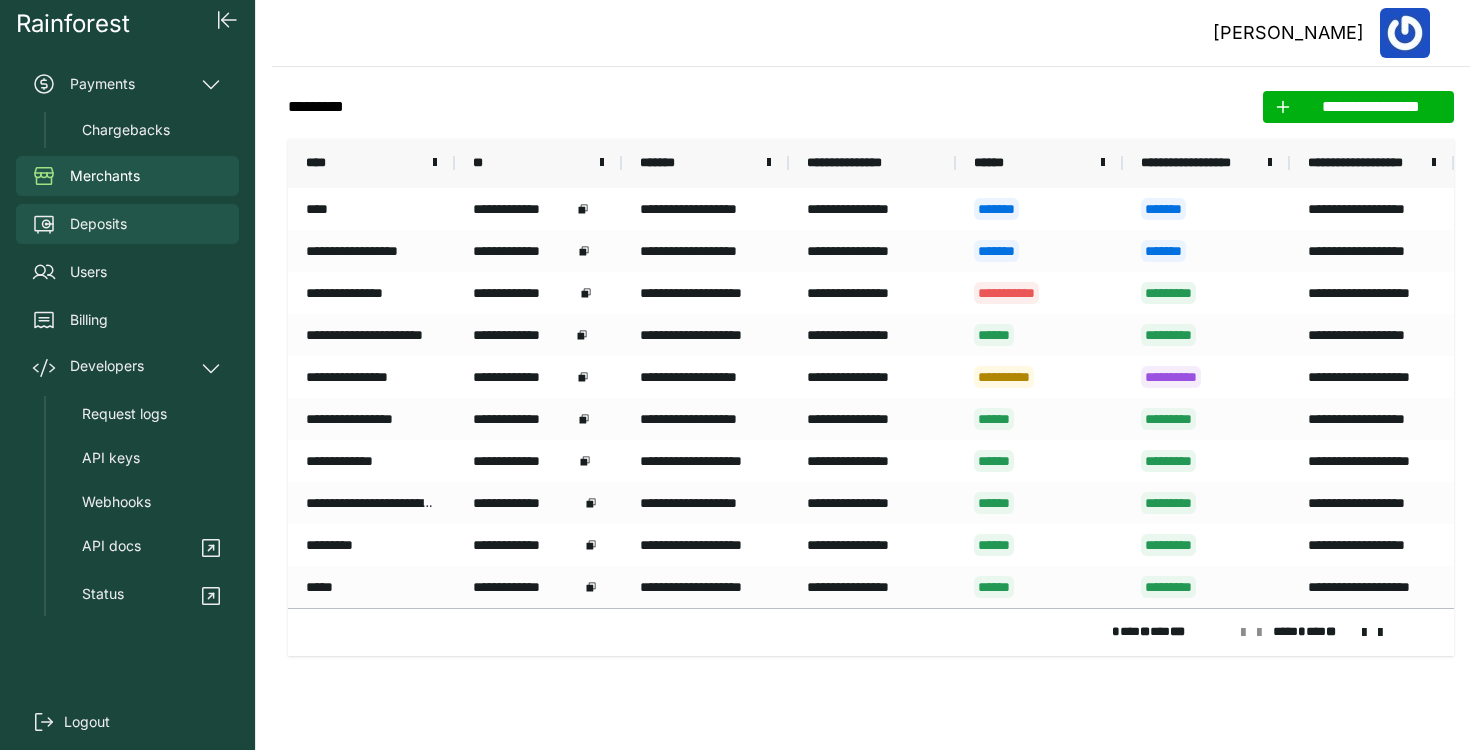 click on "Deposits" at bounding box center (127, 224) 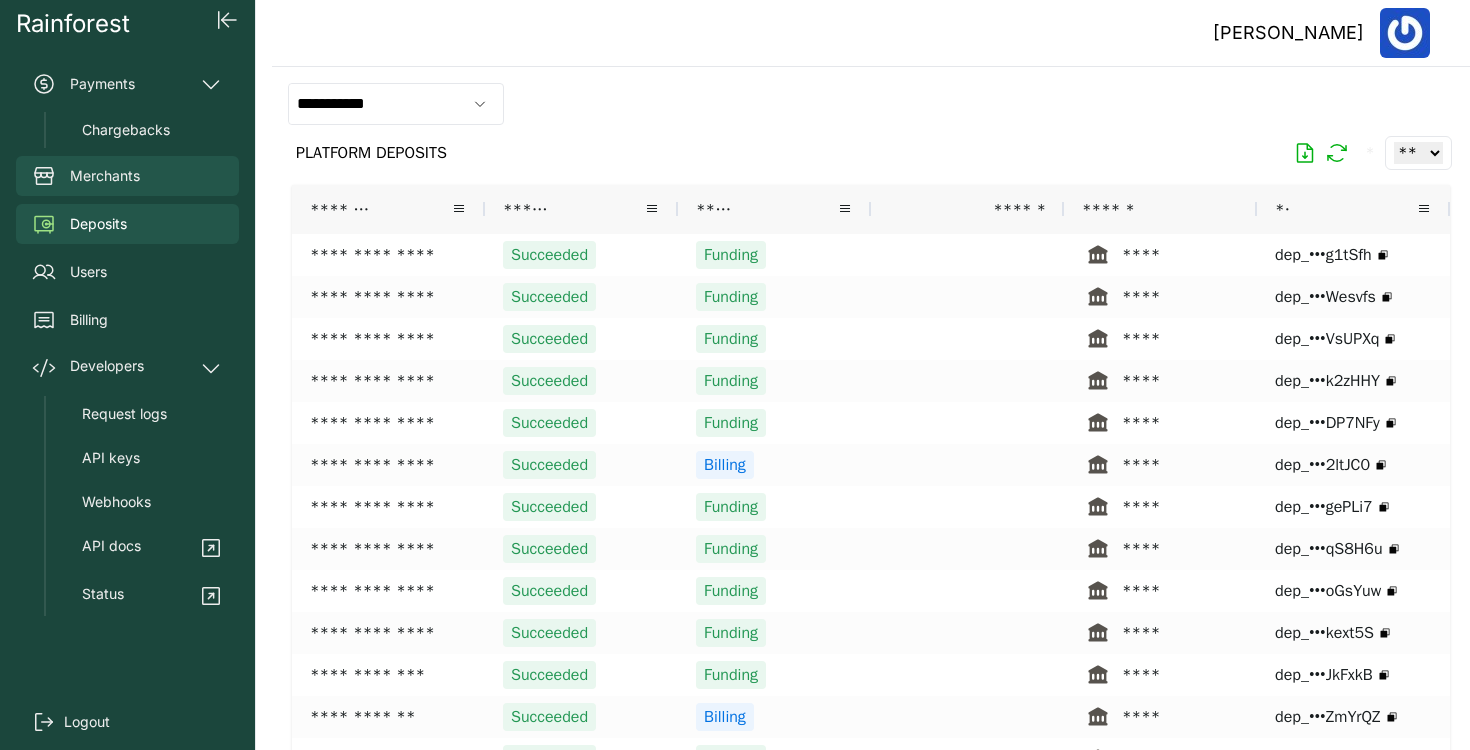 click on "Merchants" at bounding box center [127, 176] 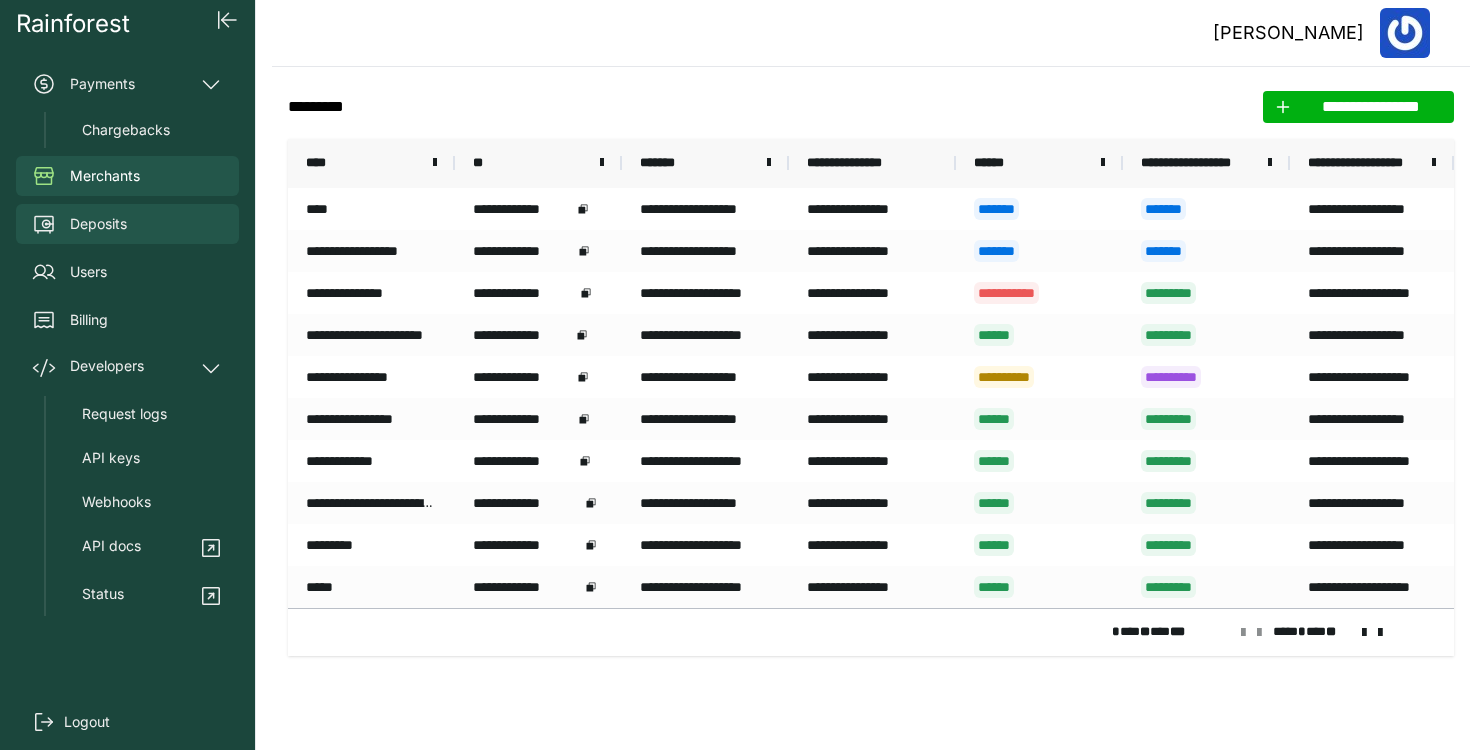 click on "Deposits" at bounding box center [98, 224] 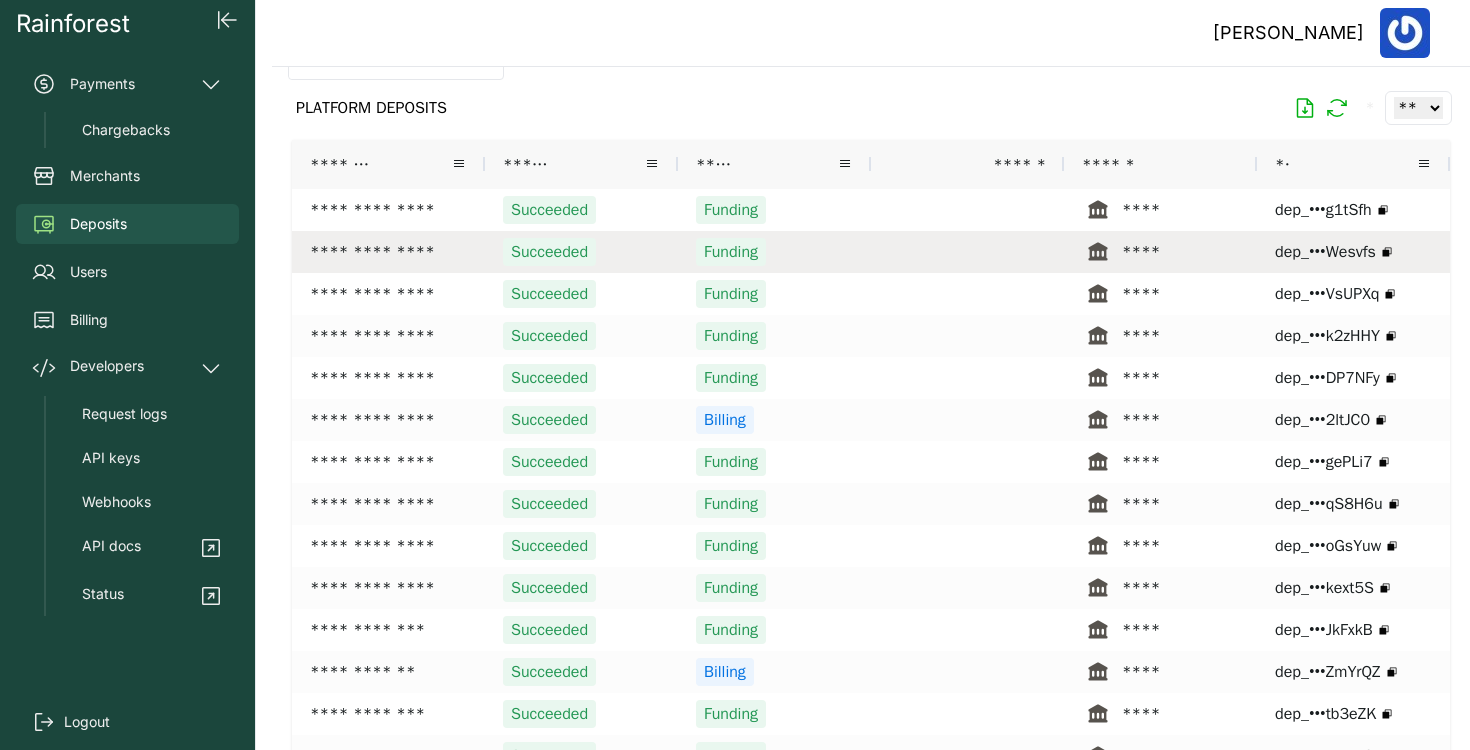 scroll, scrollTop: 0, scrollLeft: 0, axis: both 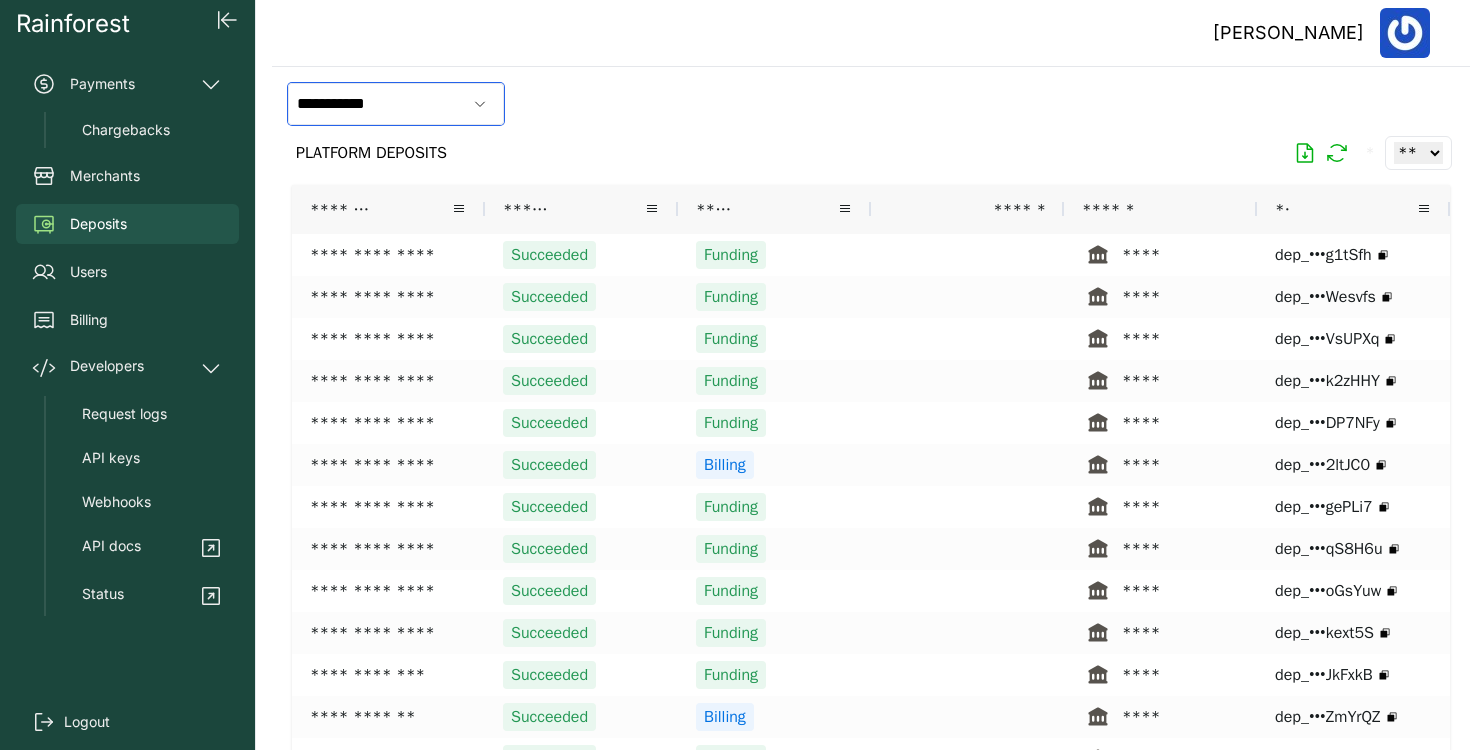 type 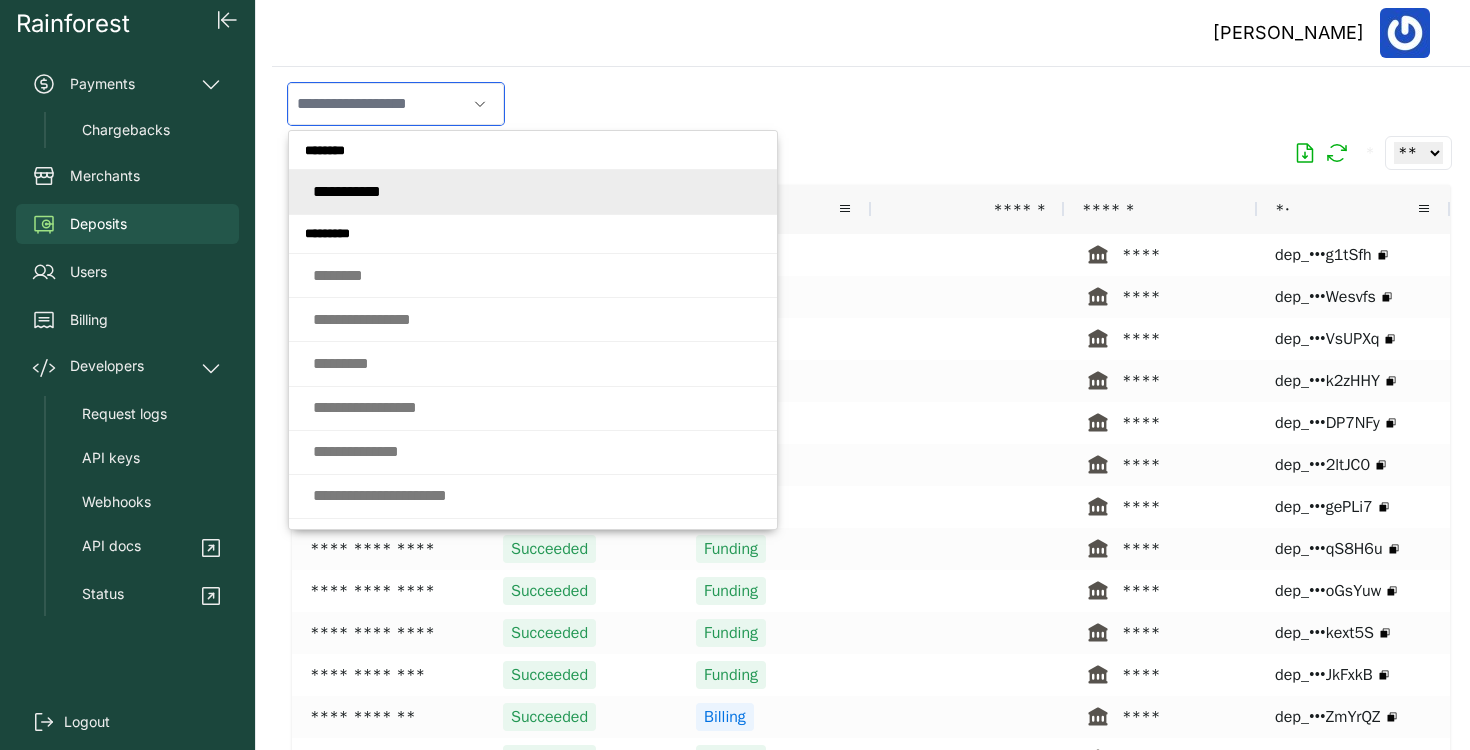 click at bounding box center [377, 104] 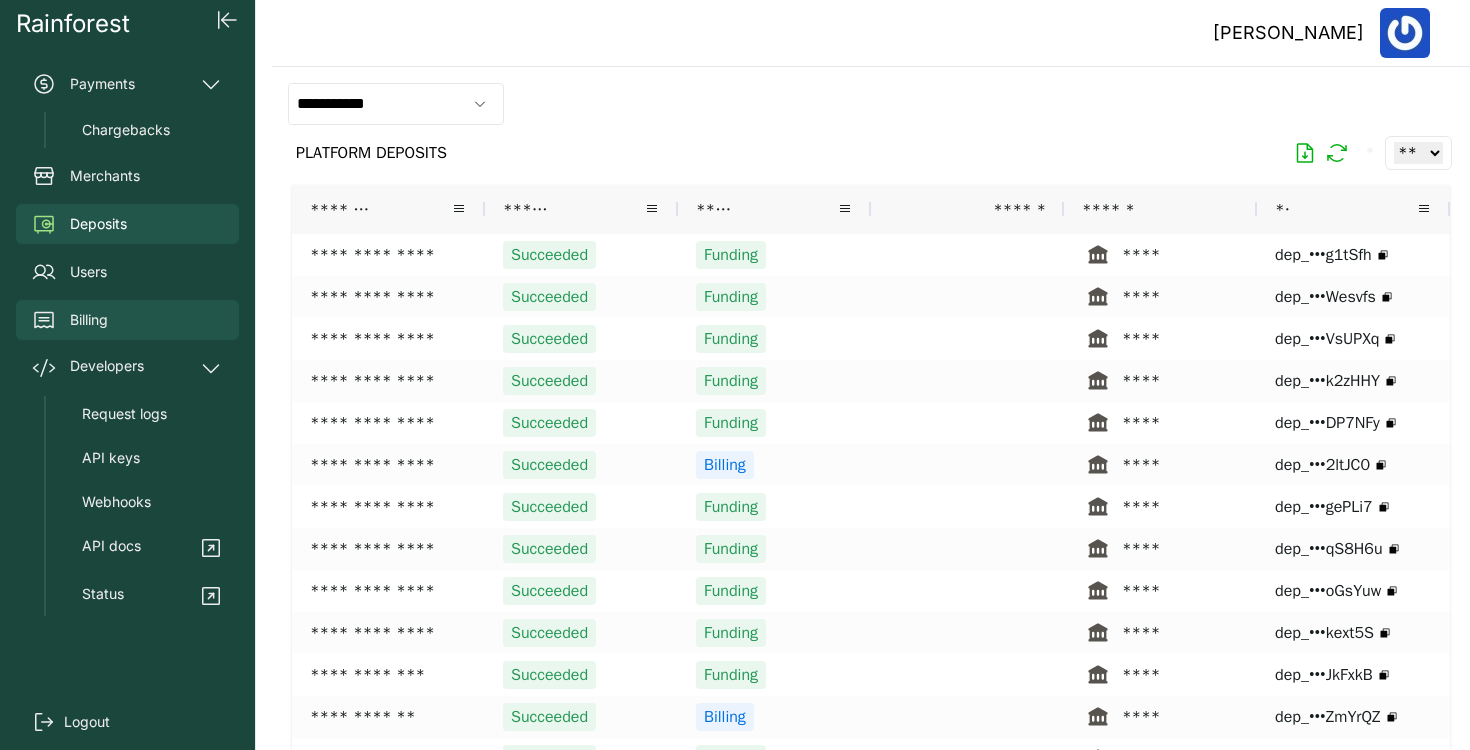 click on "Billing" at bounding box center (89, 320) 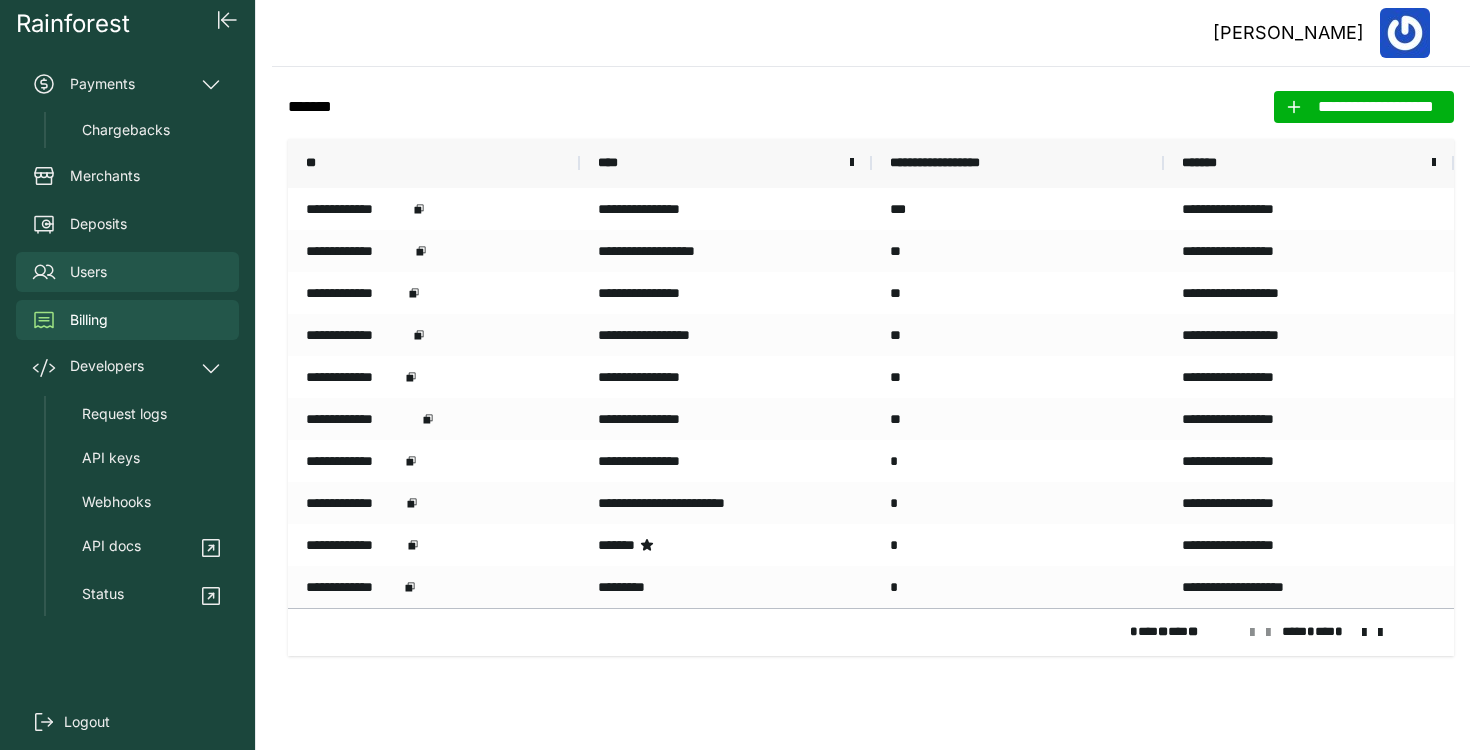 click on "Users" at bounding box center [88, 272] 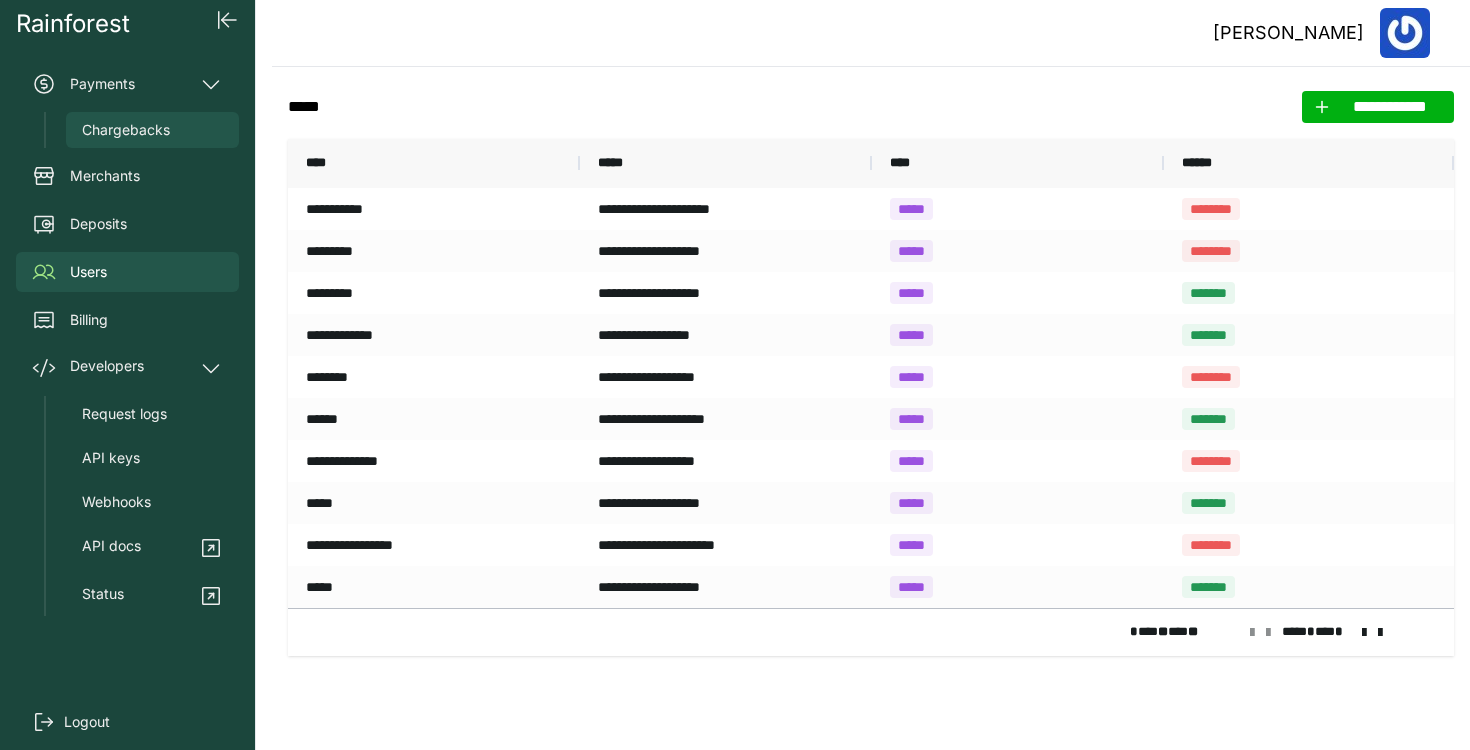 click on "Chargebacks" at bounding box center (152, 130) 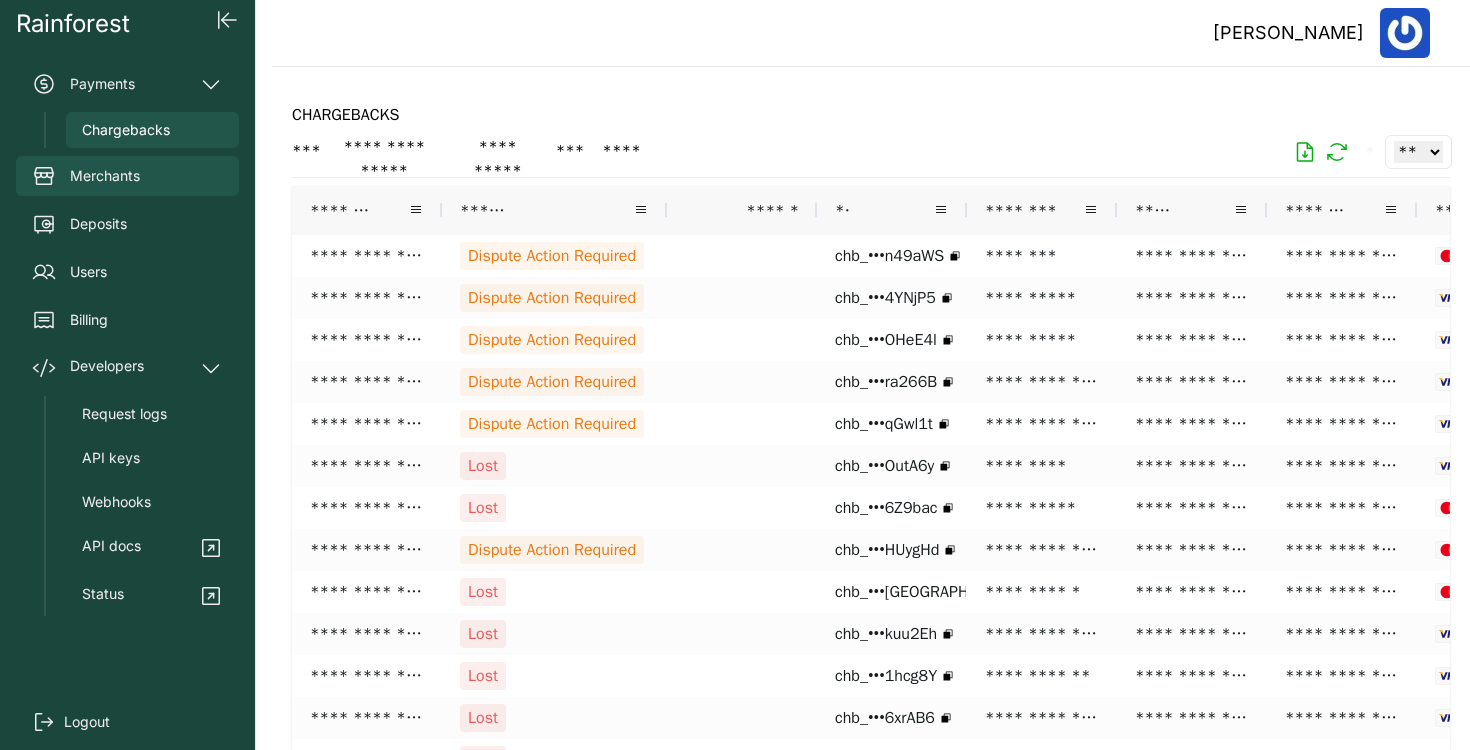 click on "Merchants" at bounding box center [127, 176] 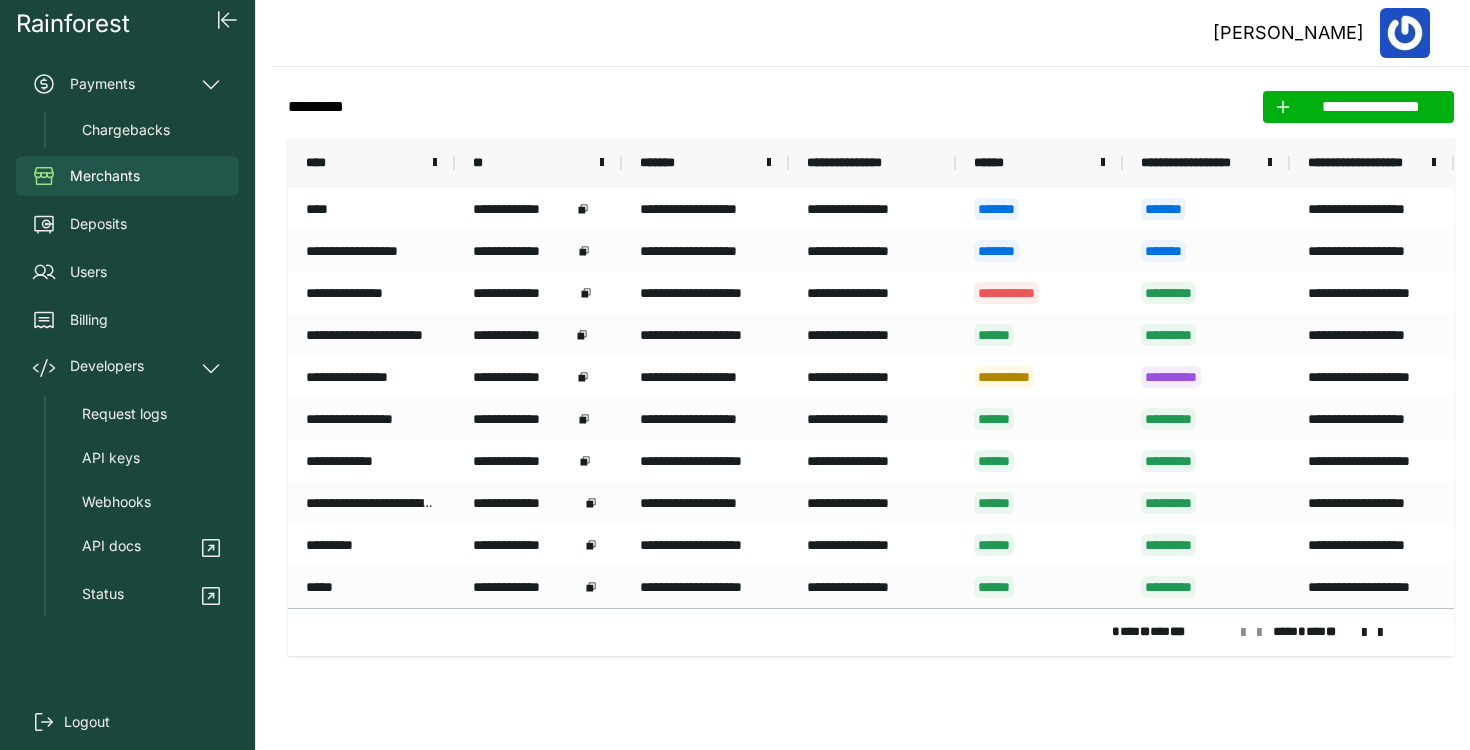 click at bounding box center (1405, 33) 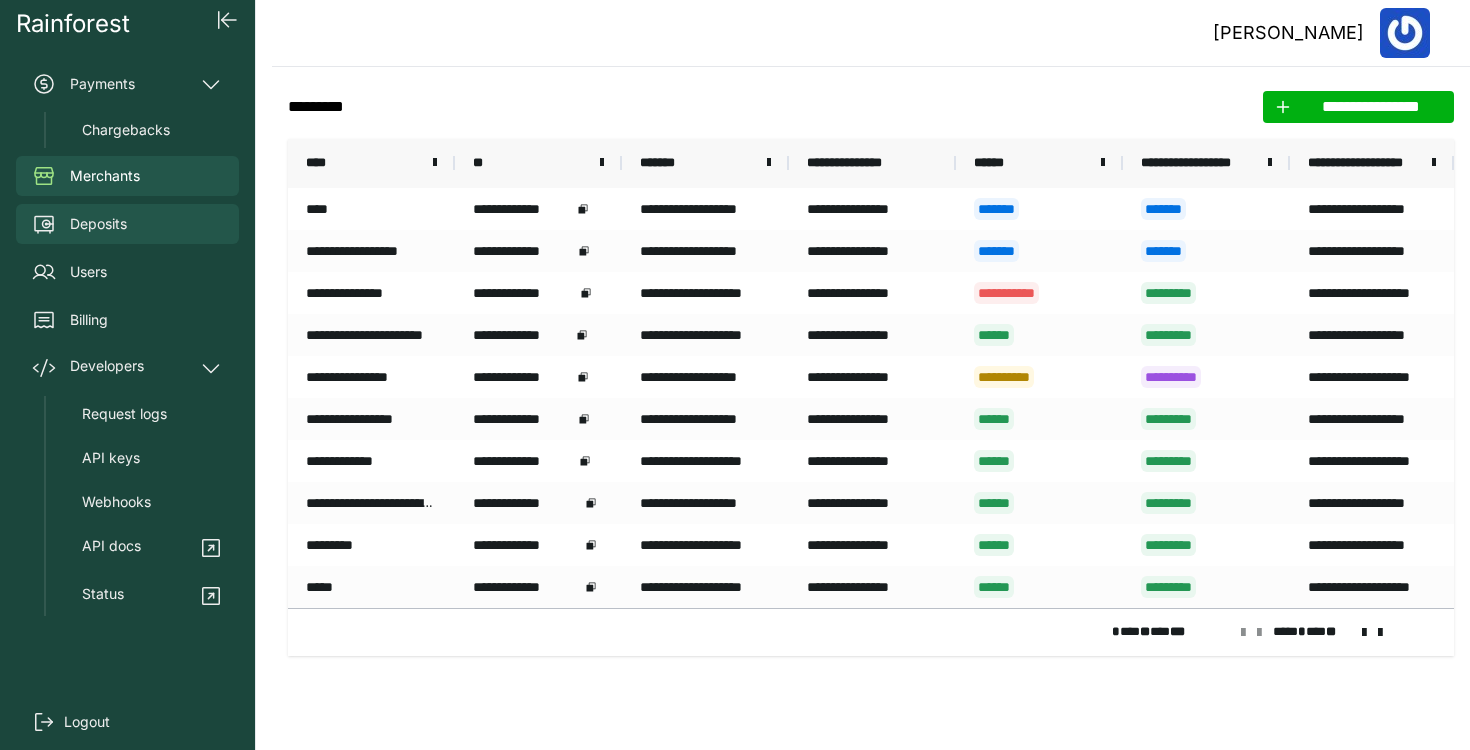click on "Deposits" at bounding box center (98, 224) 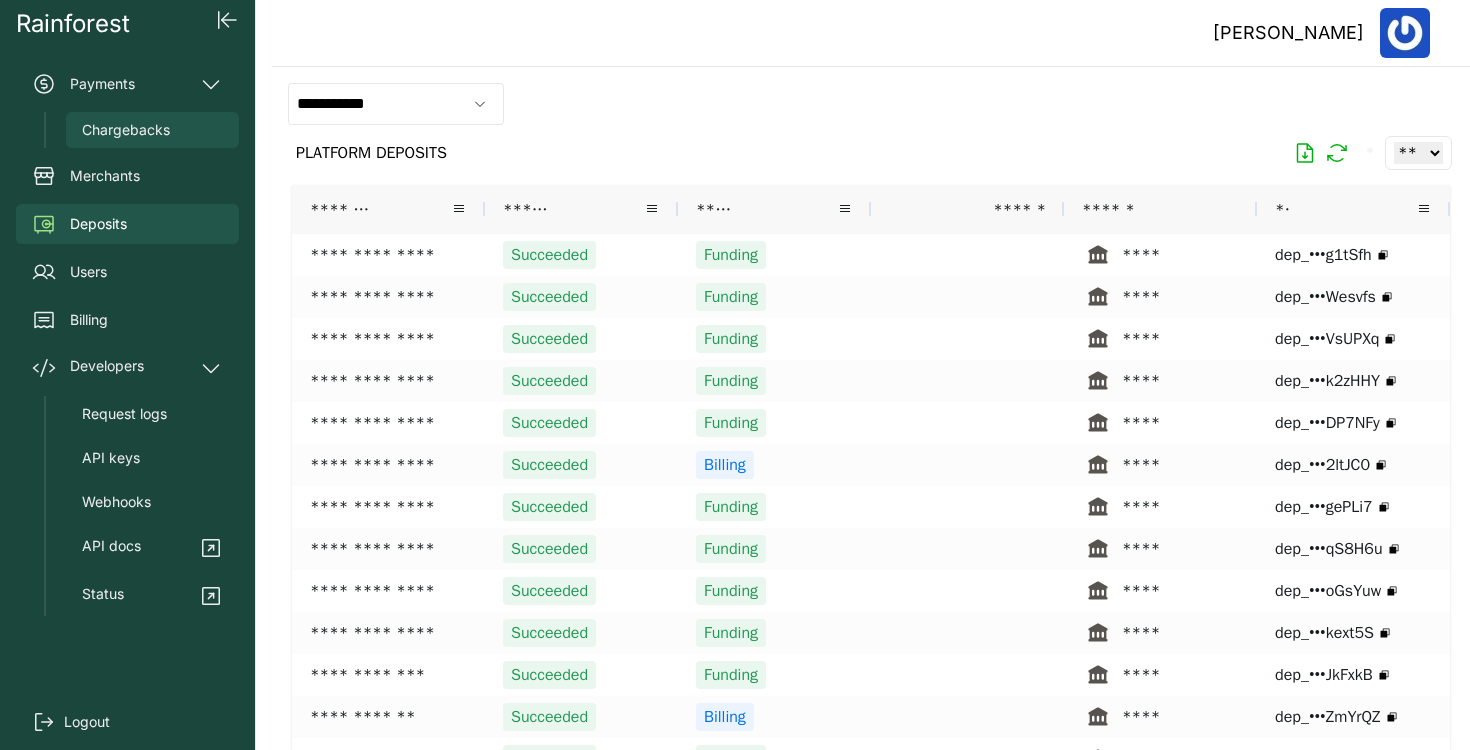 click on "Chargebacks" at bounding box center (126, 130) 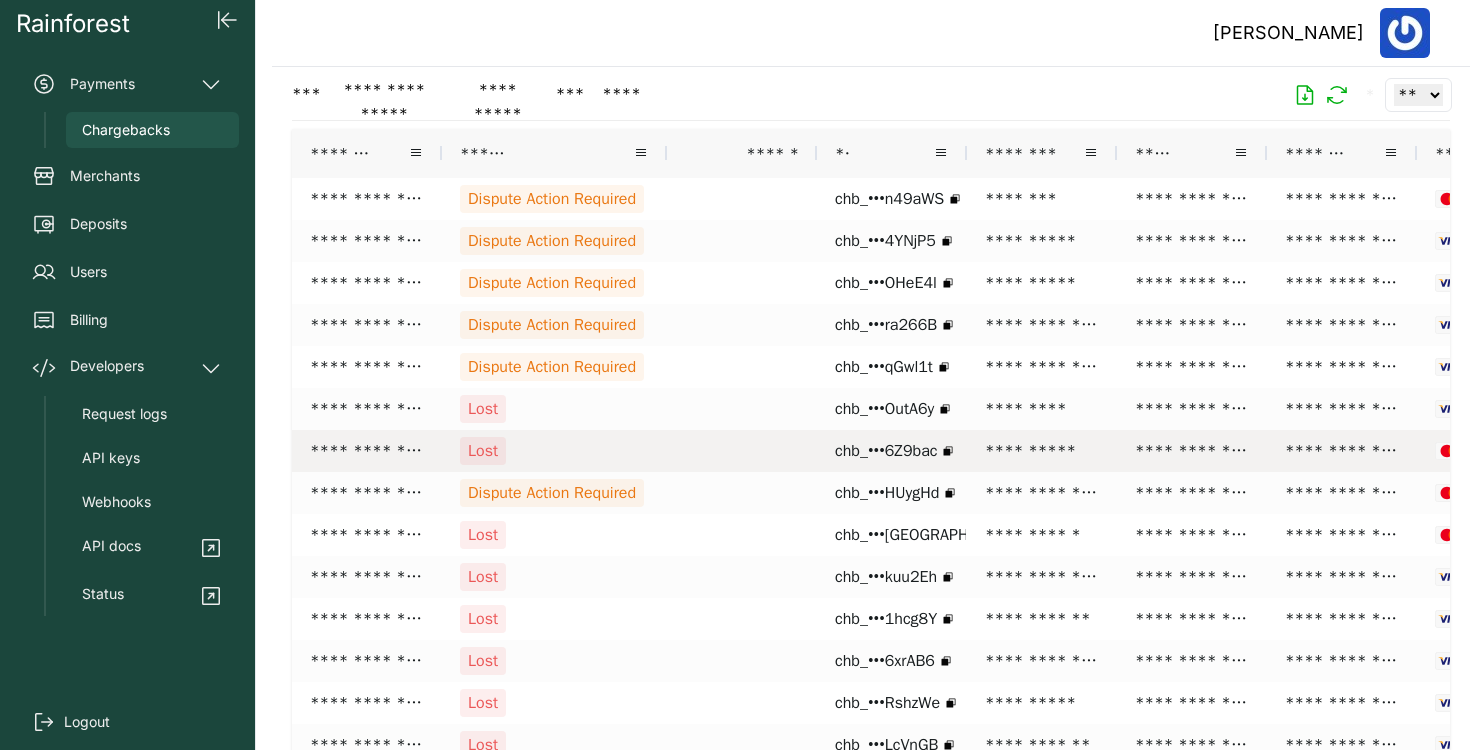 scroll, scrollTop: 64, scrollLeft: 0, axis: vertical 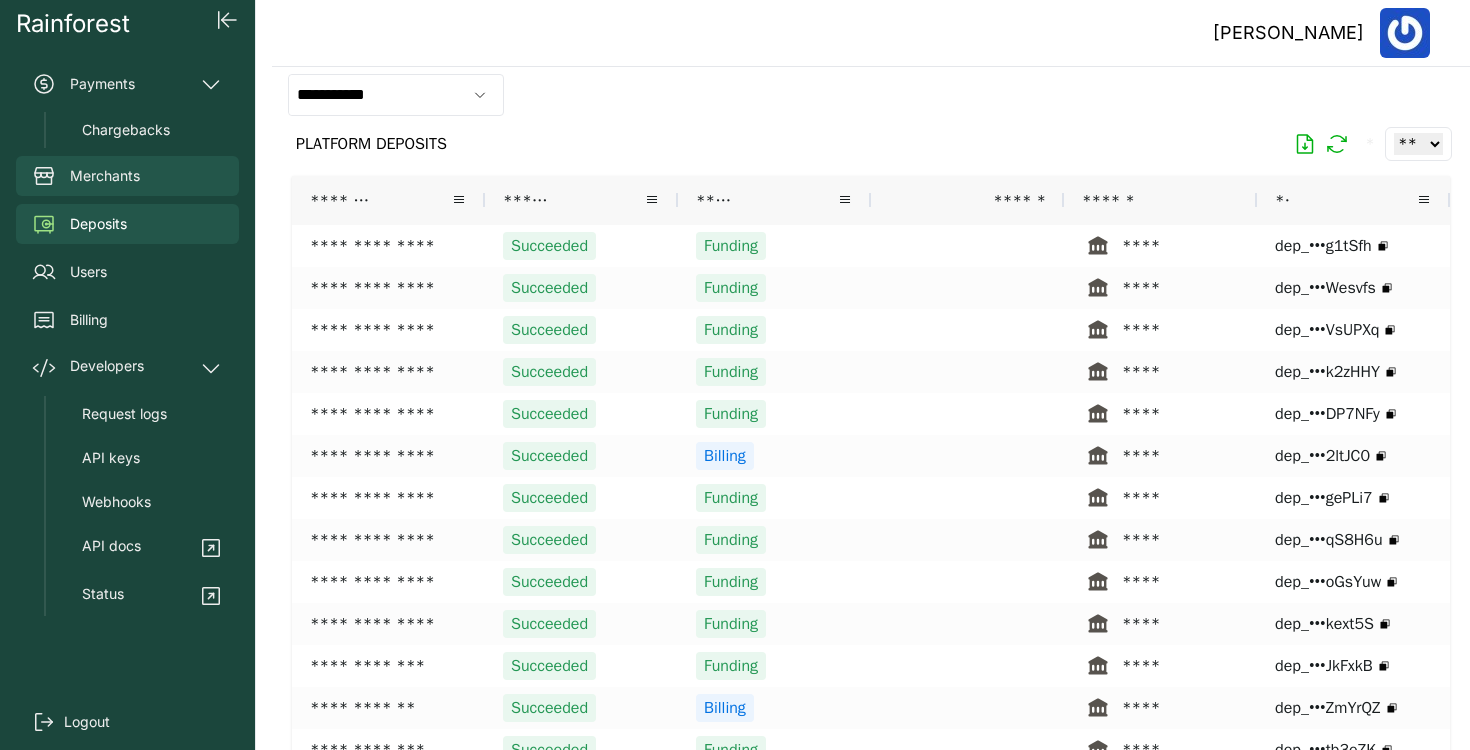 click on "Merchants" at bounding box center [105, 176] 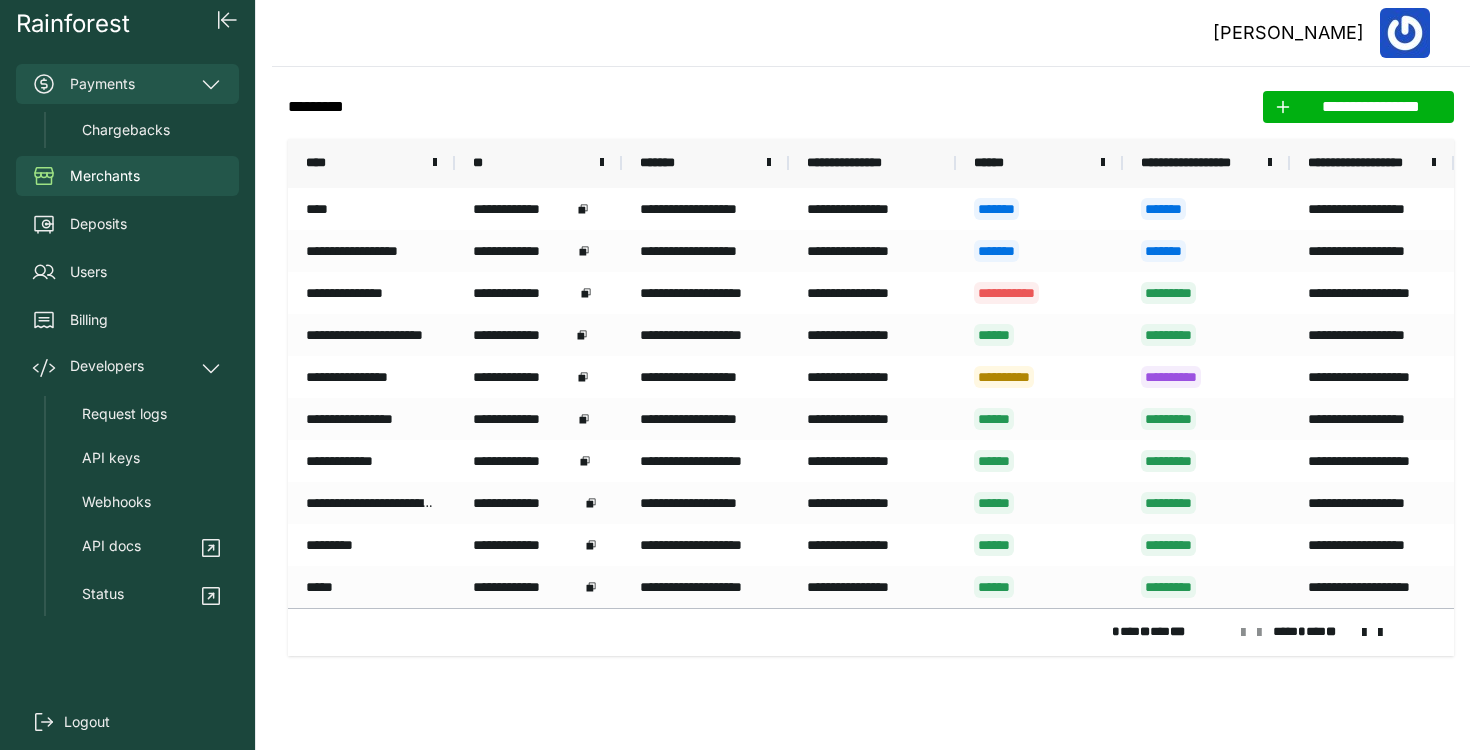 click on "Payments" at bounding box center (127, 84) 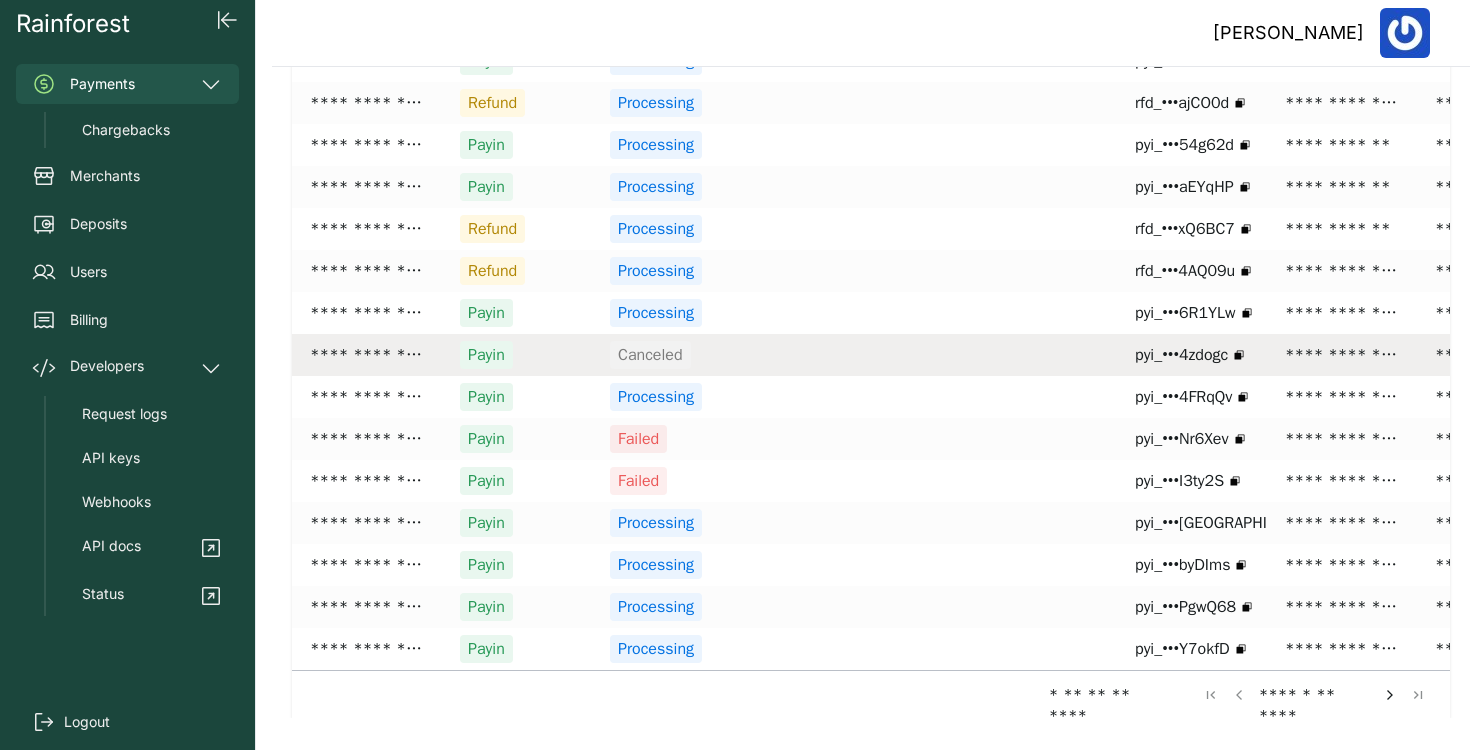 scroll, scrollTop: 0, scrollLeft: 0, axis: both 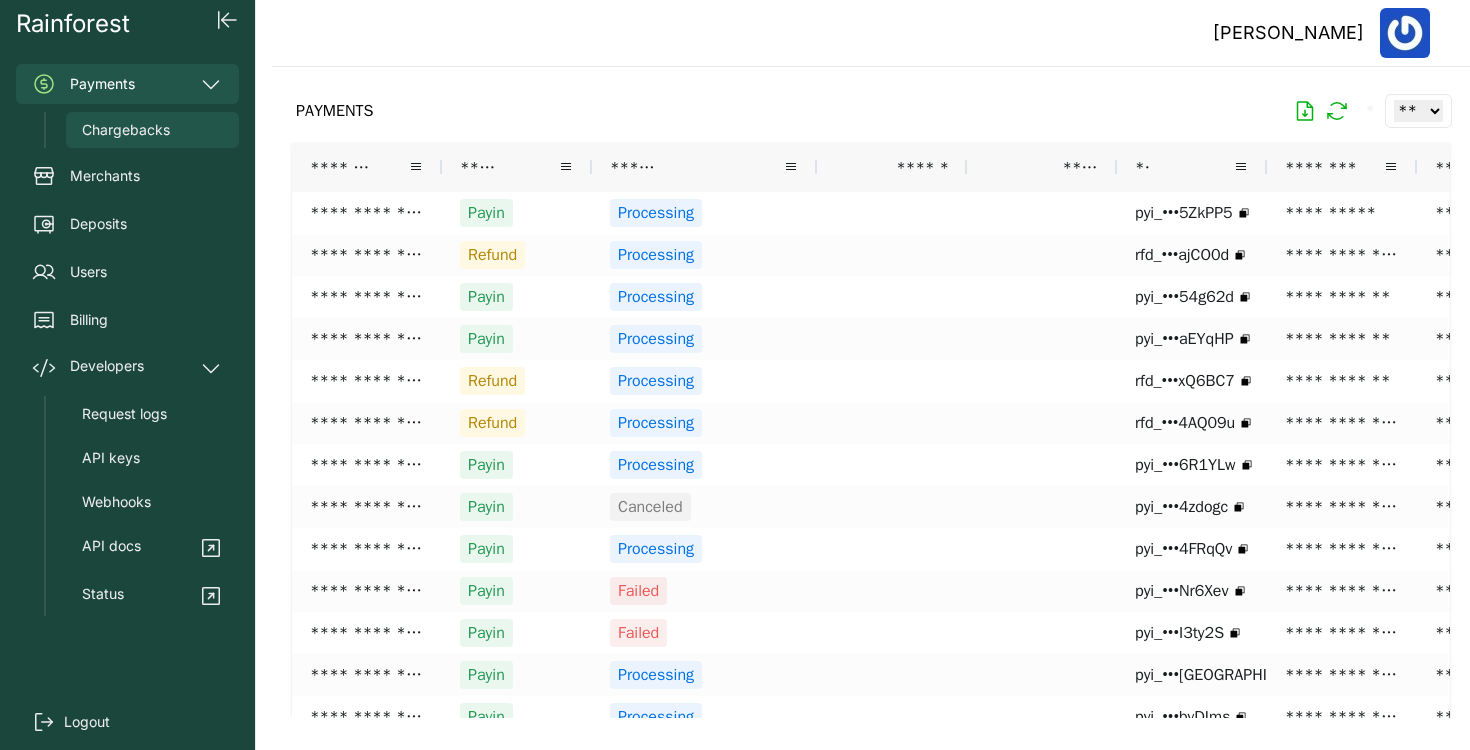 click on "Chargebacks" at bounding box center [152, 130] 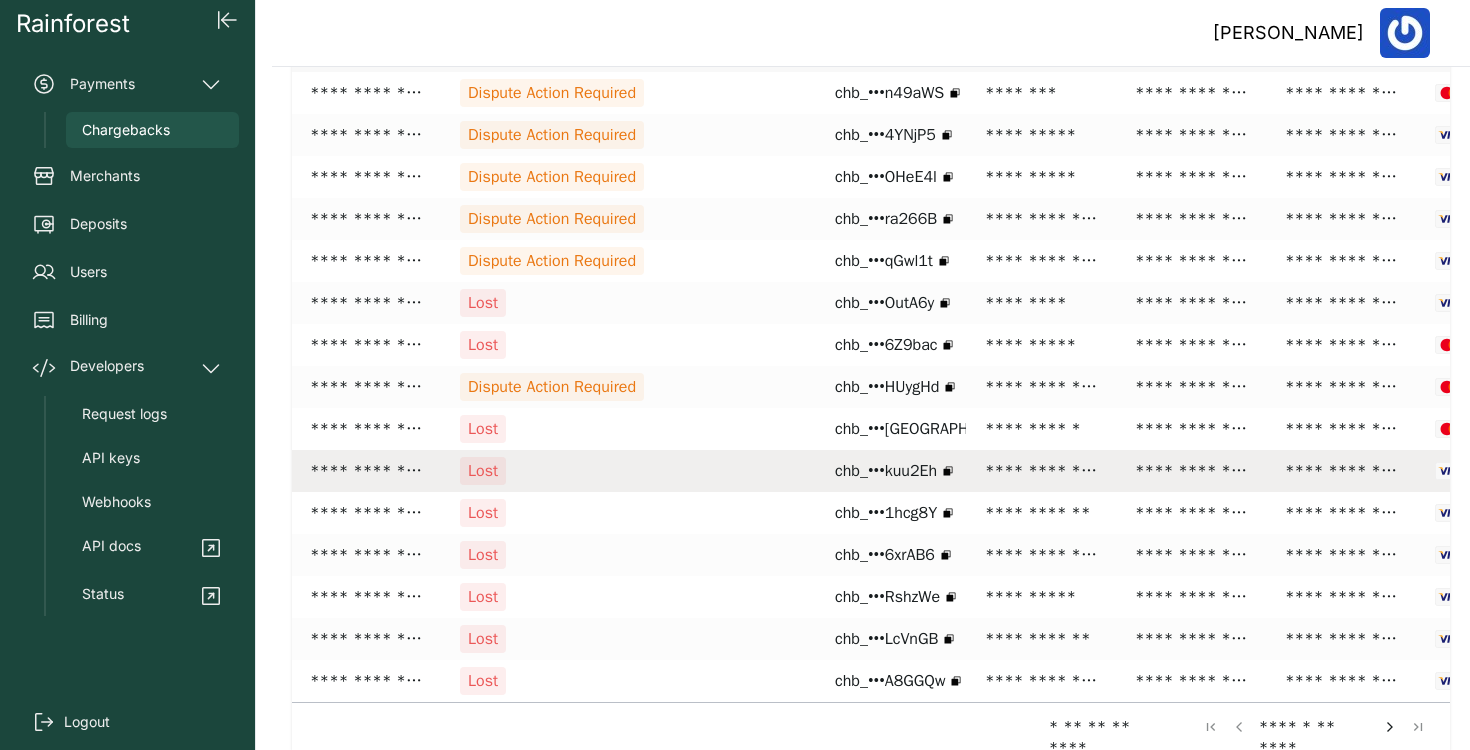 scroll, scrollTop: 0, scrollLeft: 0, axis: both 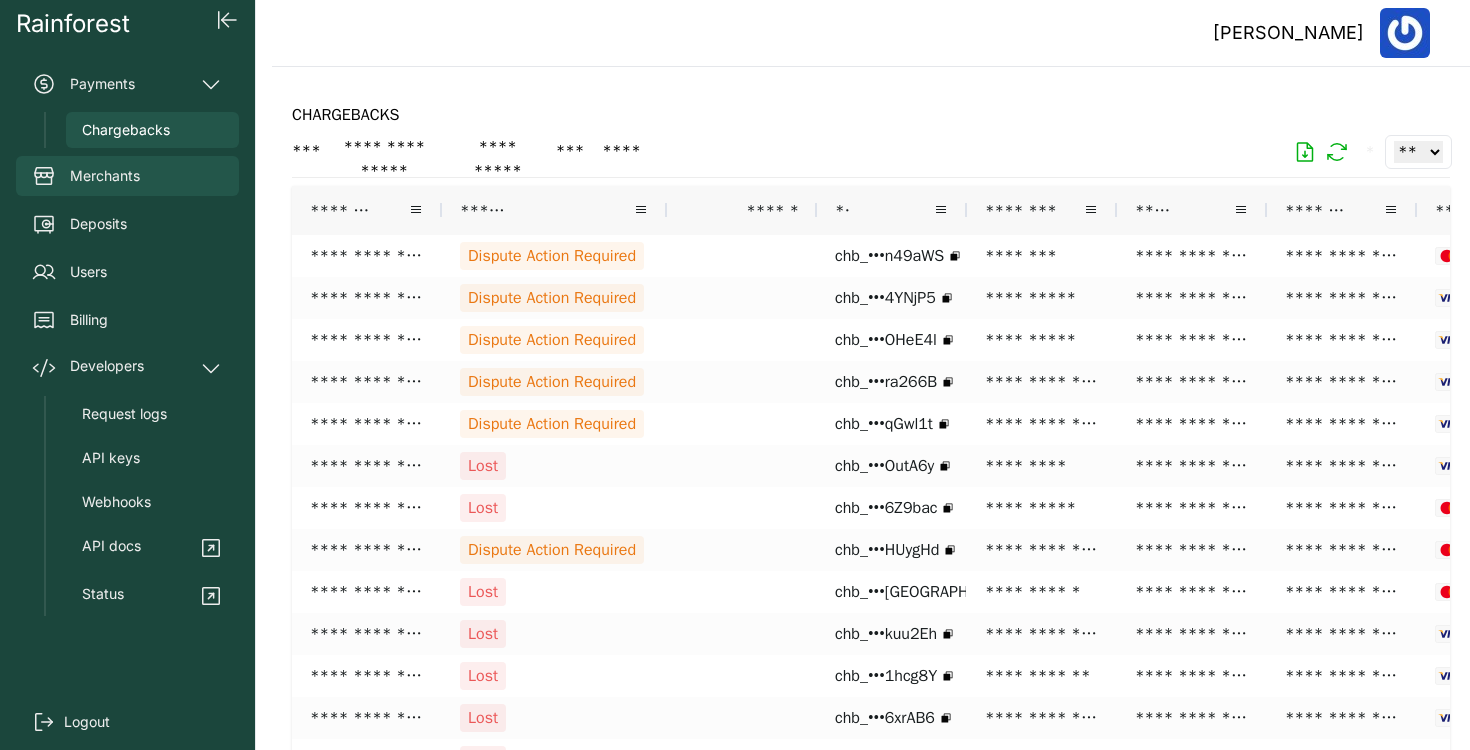 click on "Merchants" at bounding box center (105, 176) 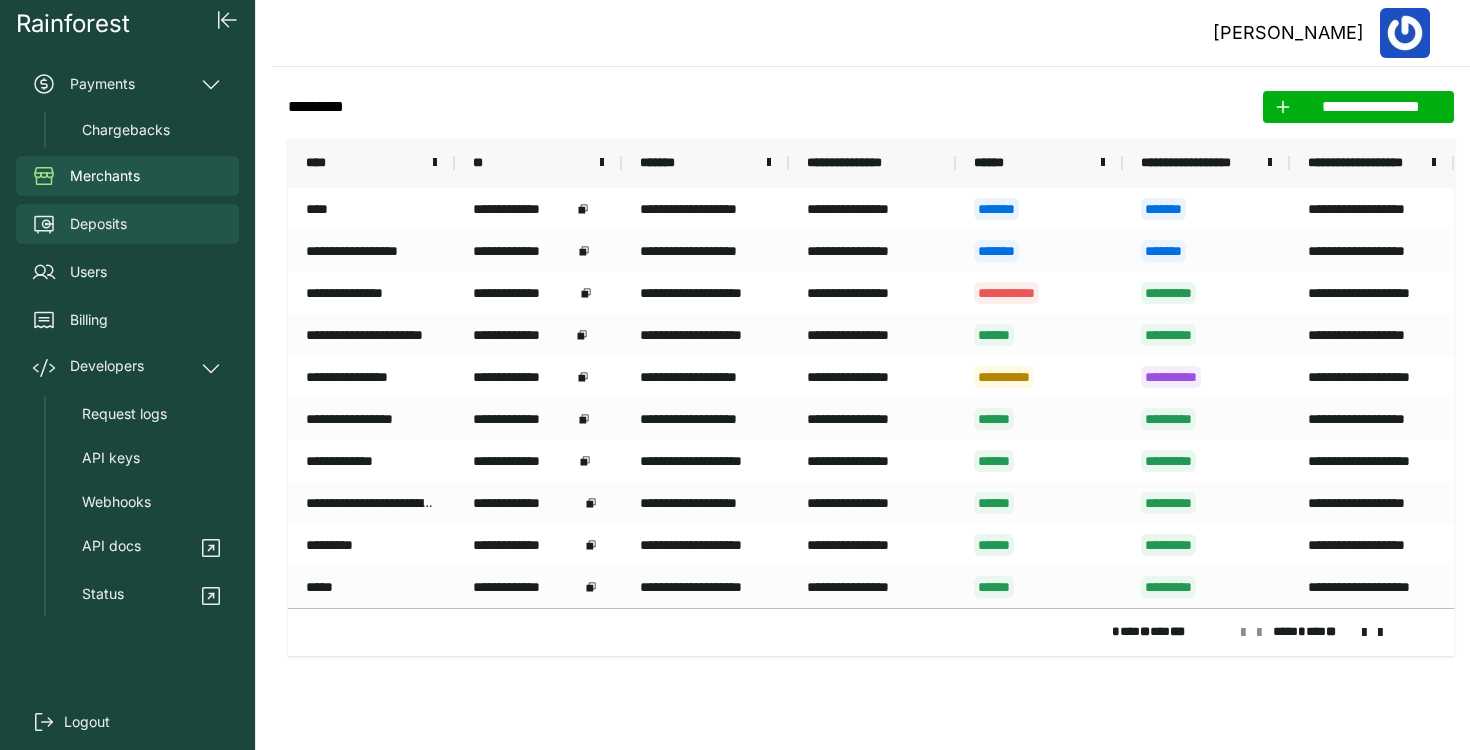 click on "Deposits" at bounding box center [98, 224] 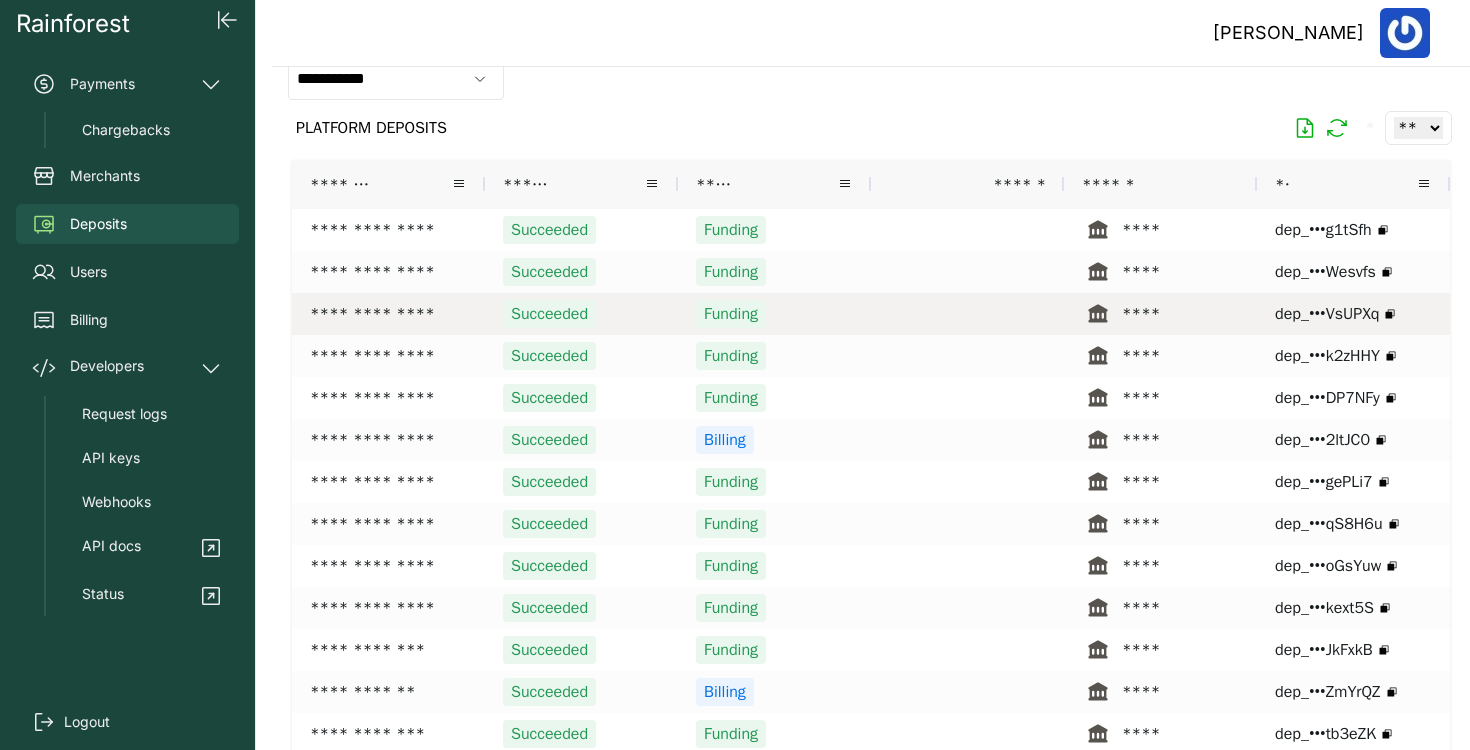 scroll, scrollTop: 162, scrollLeft: 0, axis: vertical 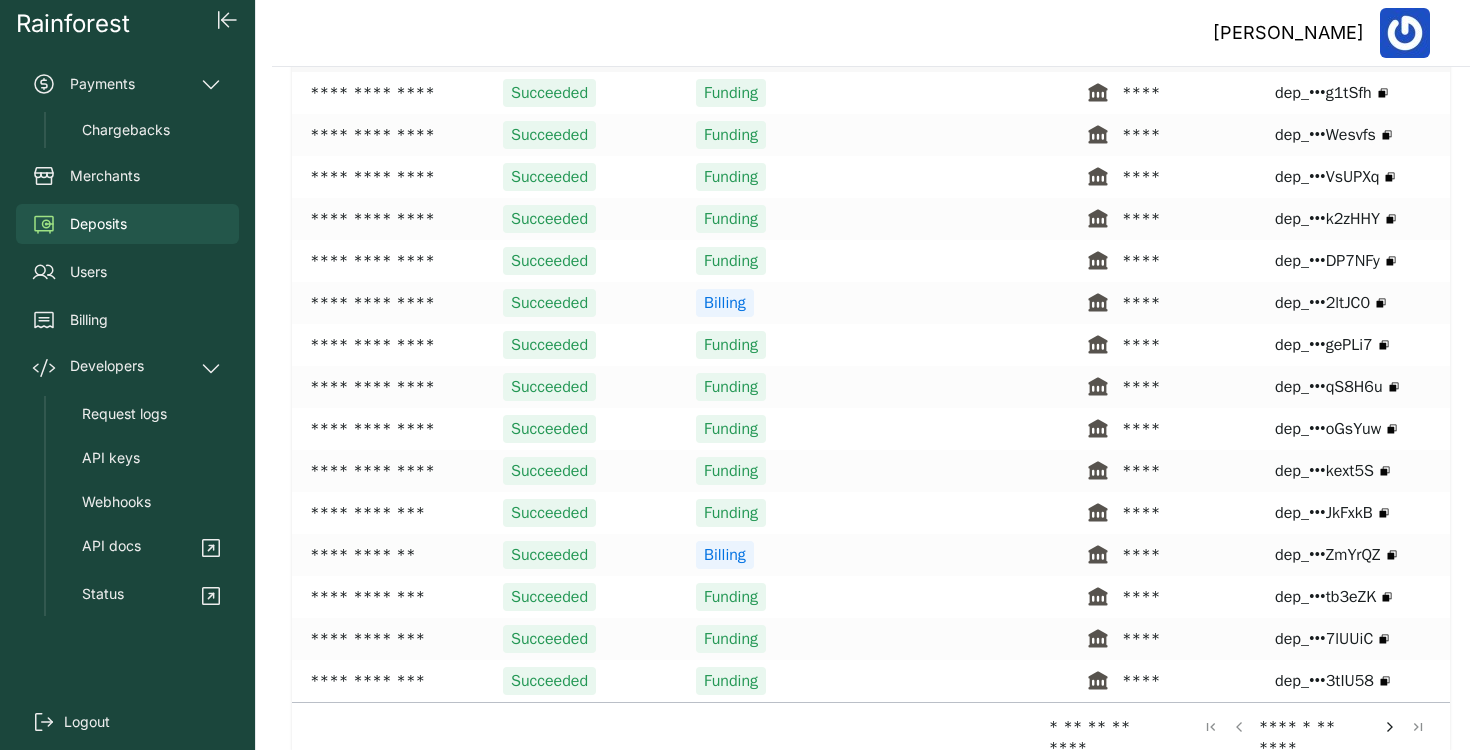 click at bounding box center (1390, 727) 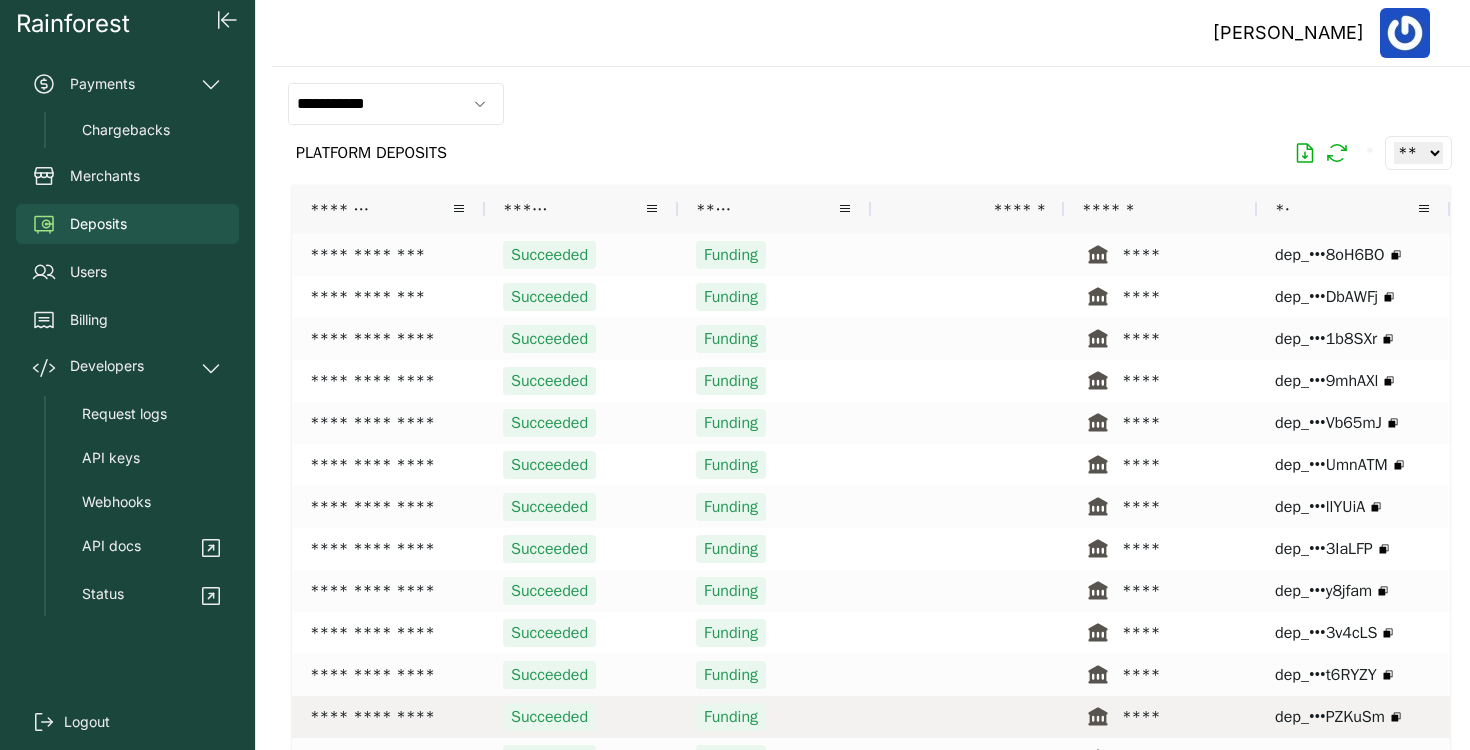 scroll, scrollTop: 162, scrollLeft: 0, axis: vertical 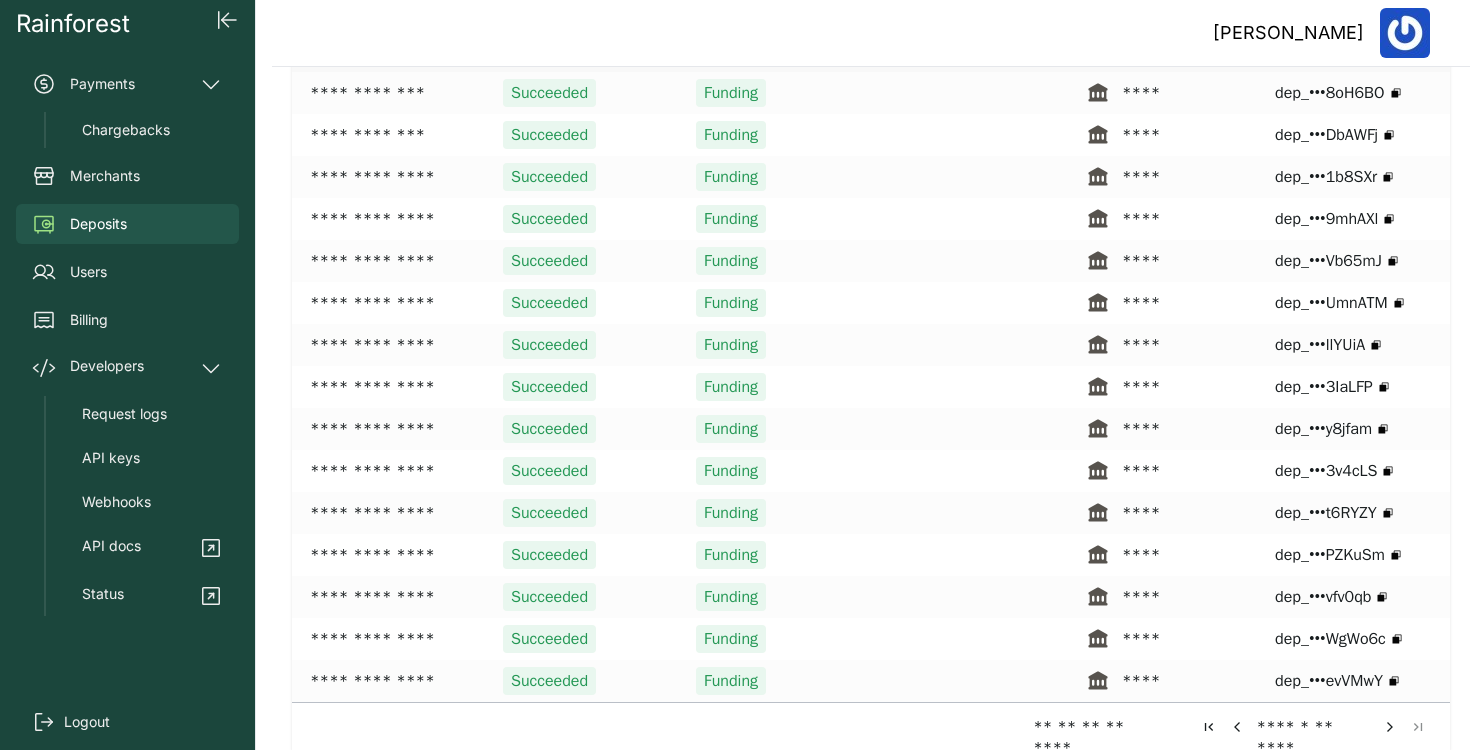 click on "****
*
**
****" at bounding box center (1313, 726) 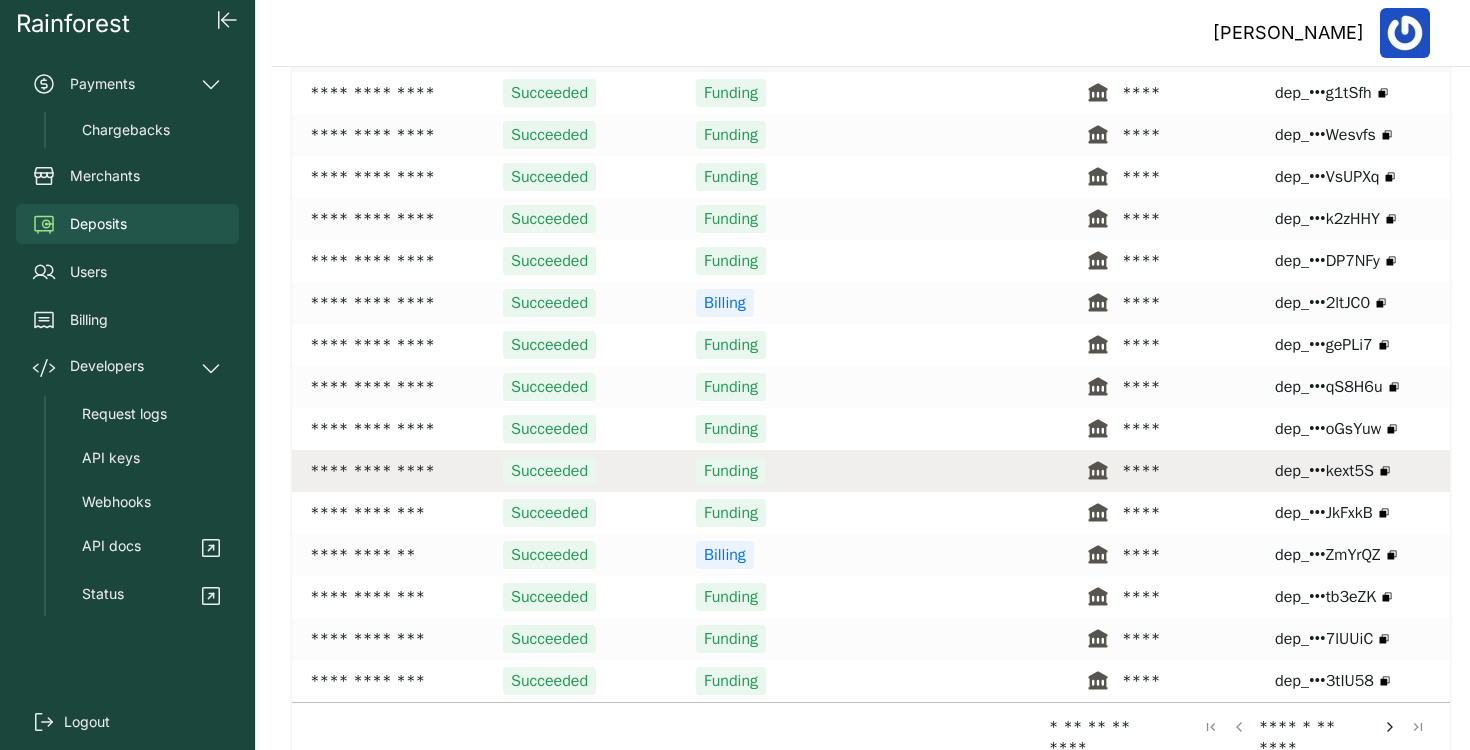 scroll, scrollTop: 0, scrollLeft: 0, axis: both 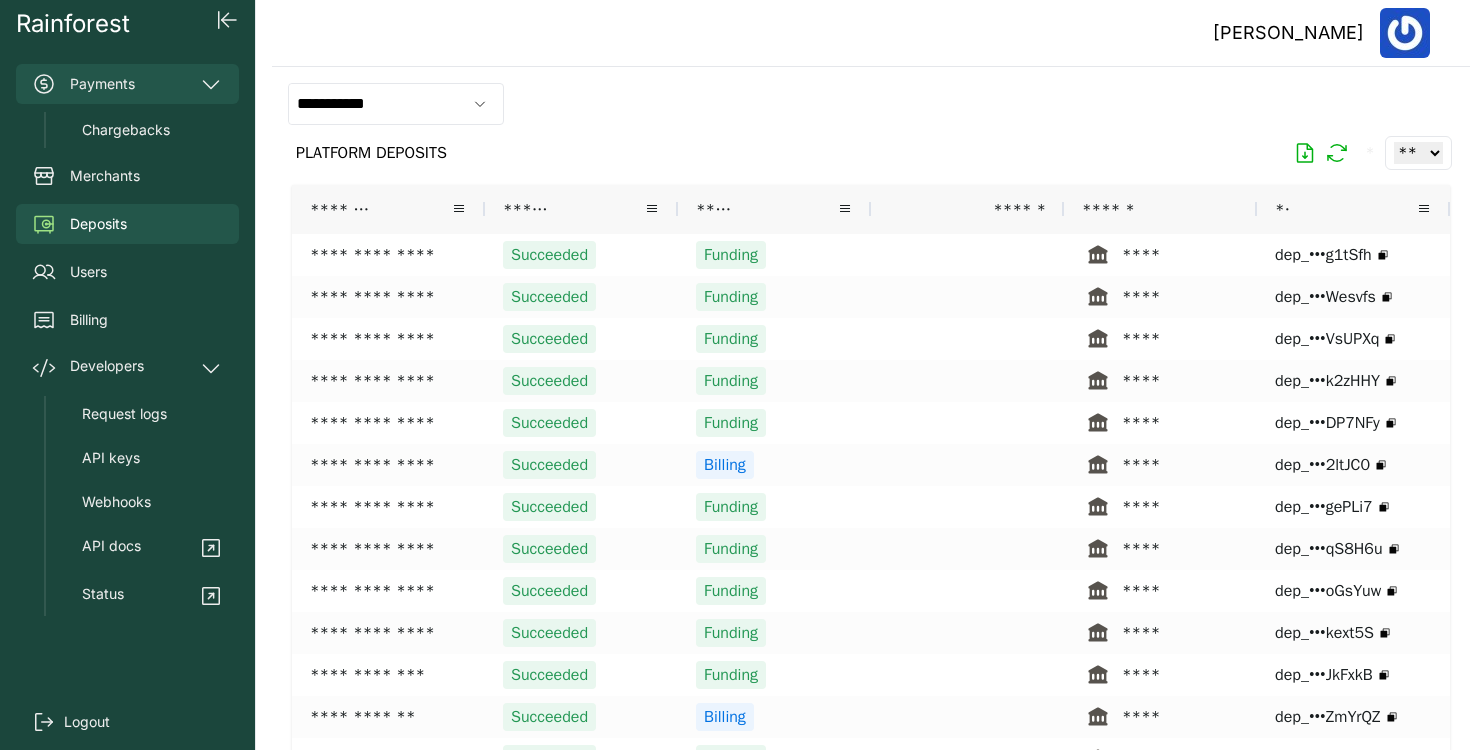 click on "Payments" at bounding box center [127, 84] 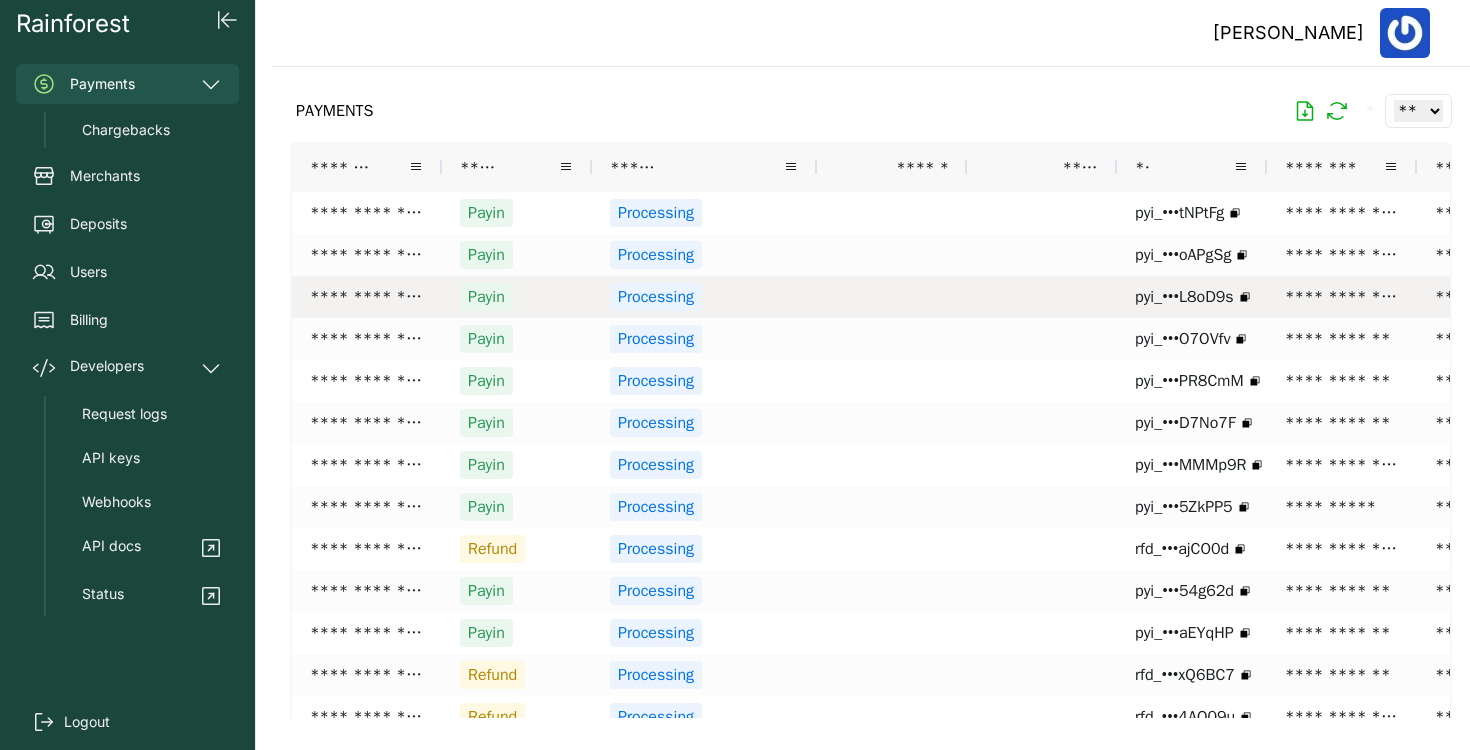 scroll, scrollTop: 152, scrollLeft: 0, axis: vertical 